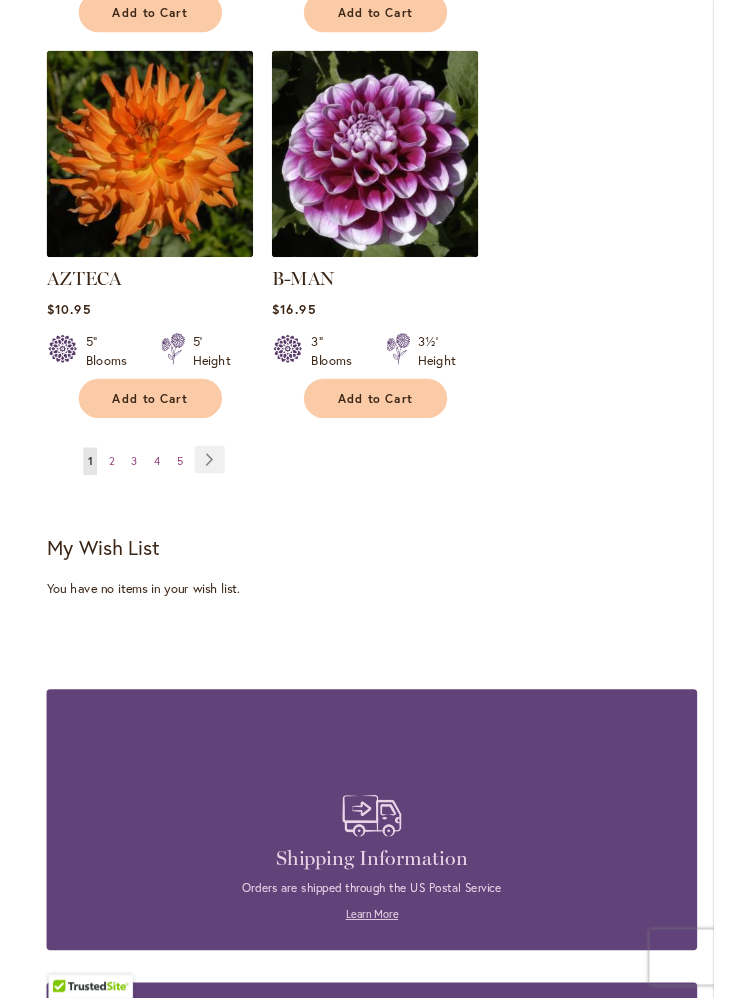 scroll, scrollTop: 3702, scrollLeft: 0, axis: vertical 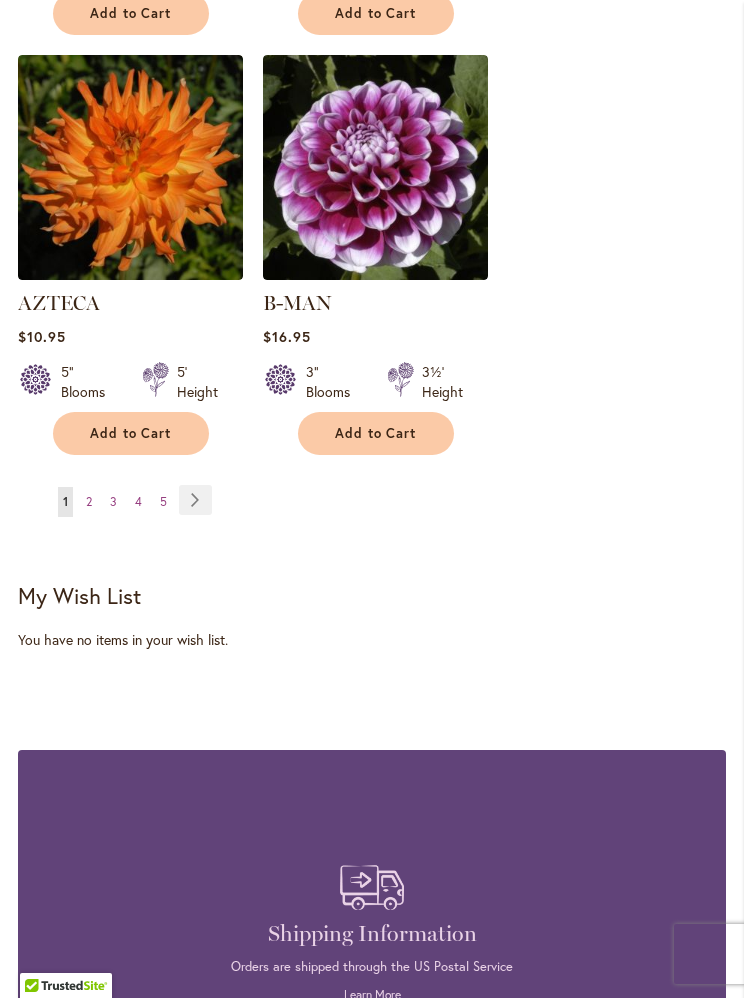 click on "Page
Next" at bounding box center (195, 500) 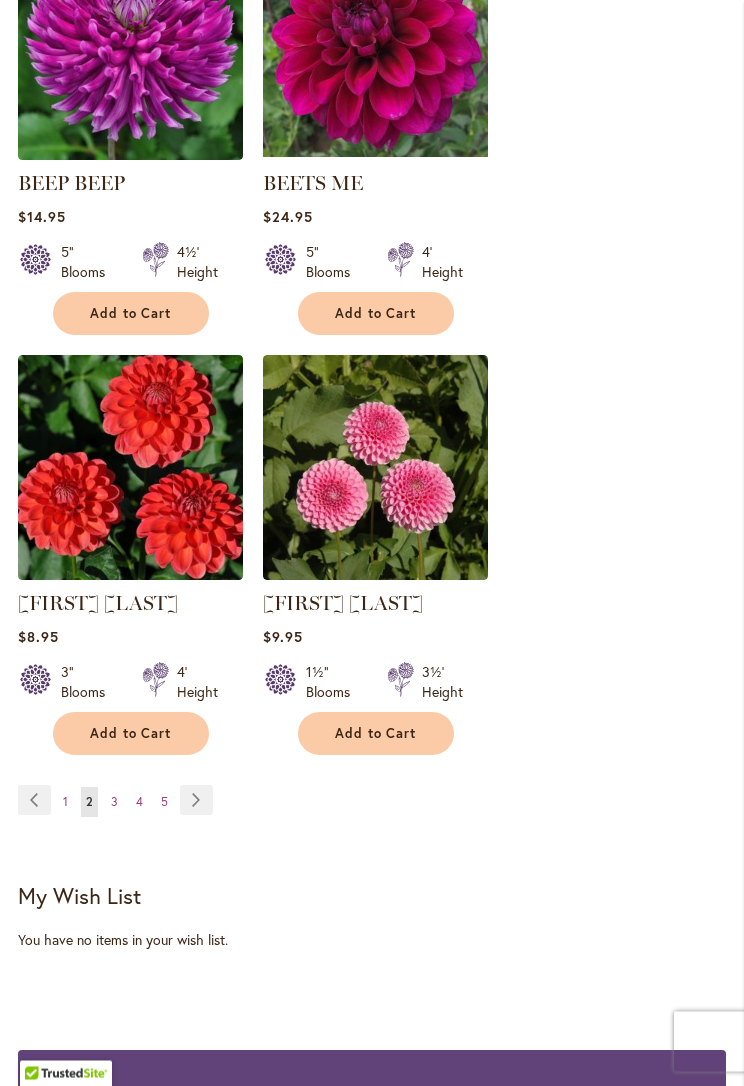 scroll, scrollTop: 3403, scrollLeft: 0, axis: vertical 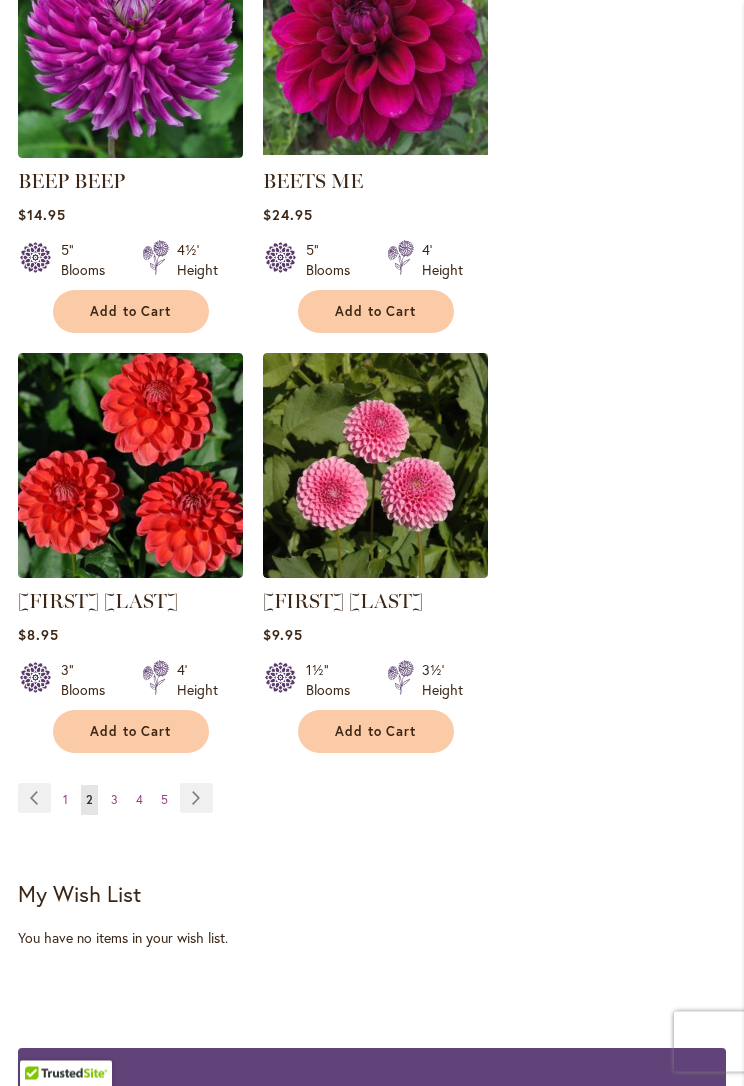 click on "Page
Next" at bounding box center (196, 799) 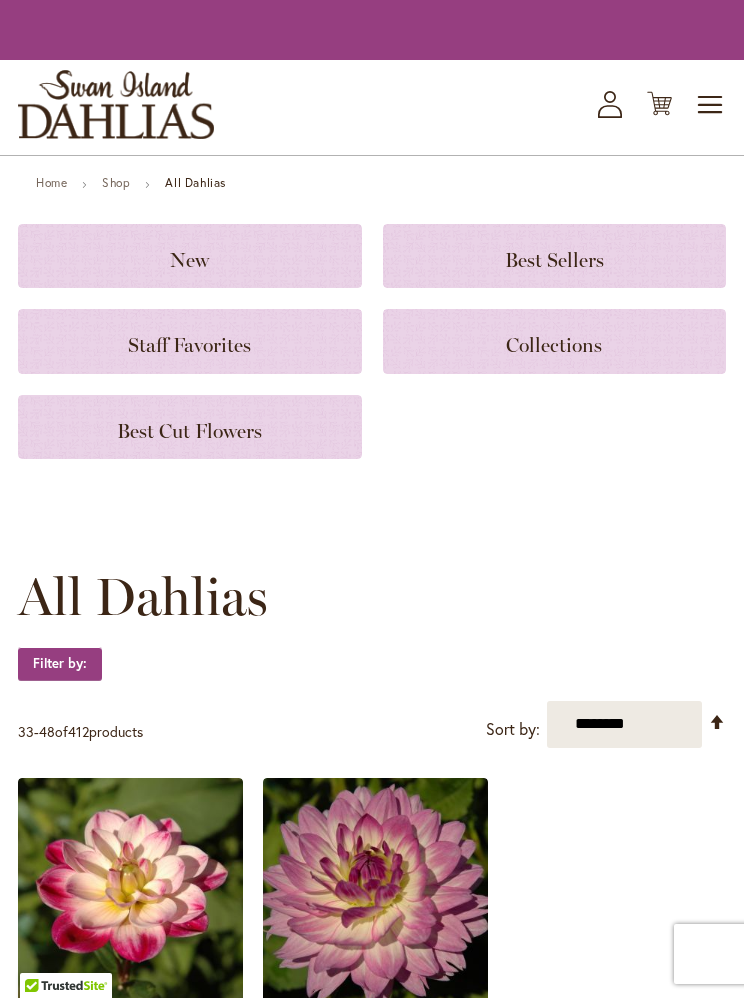 scroll, scrollTop: 0, scrollLeft: 0, axis: both 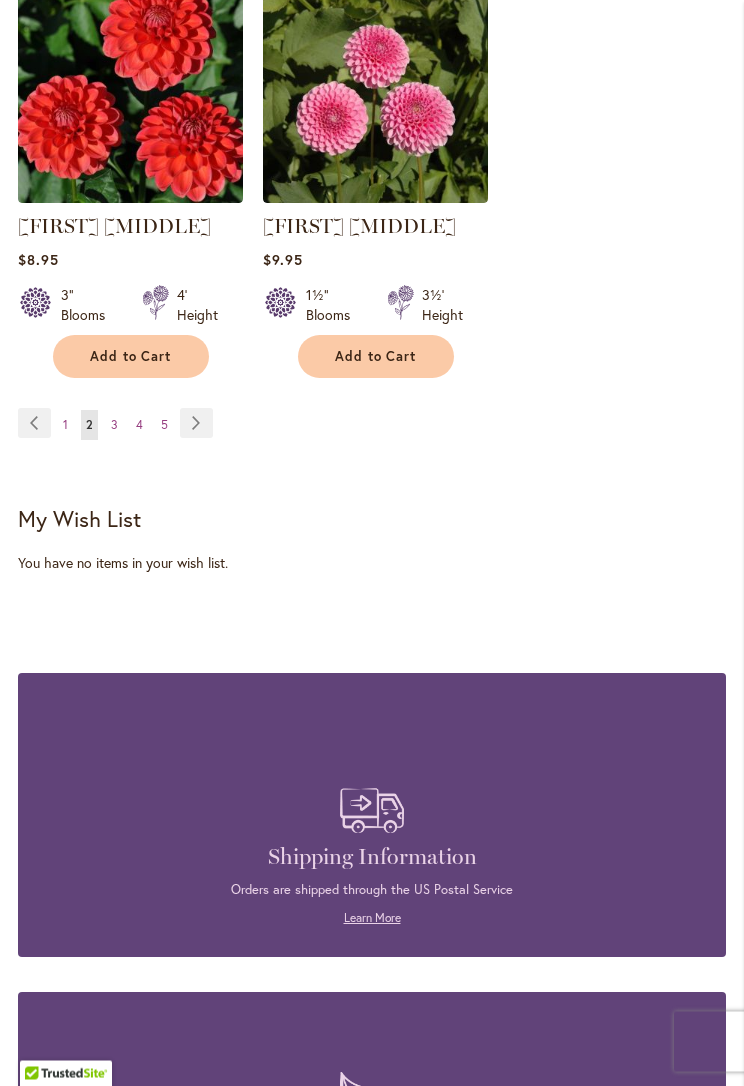 click on "Page
Next" at bounding box center (196, 424) 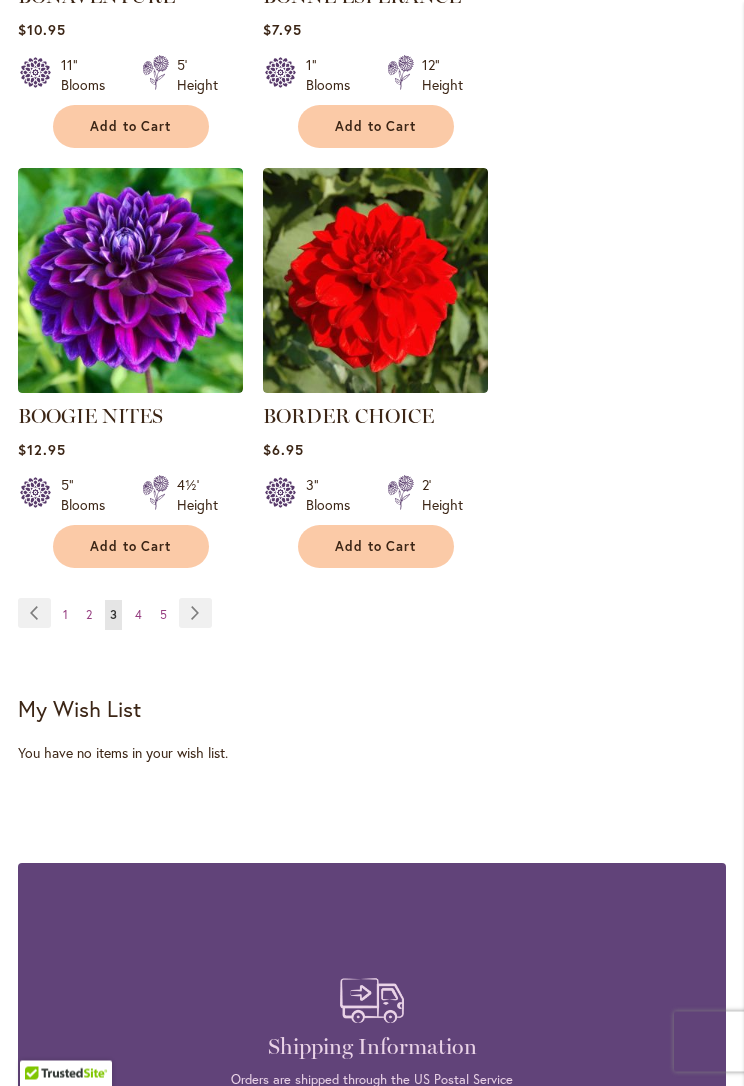 scroll, scrollTop: 3589, scrollLeft: 0, axis: vertical 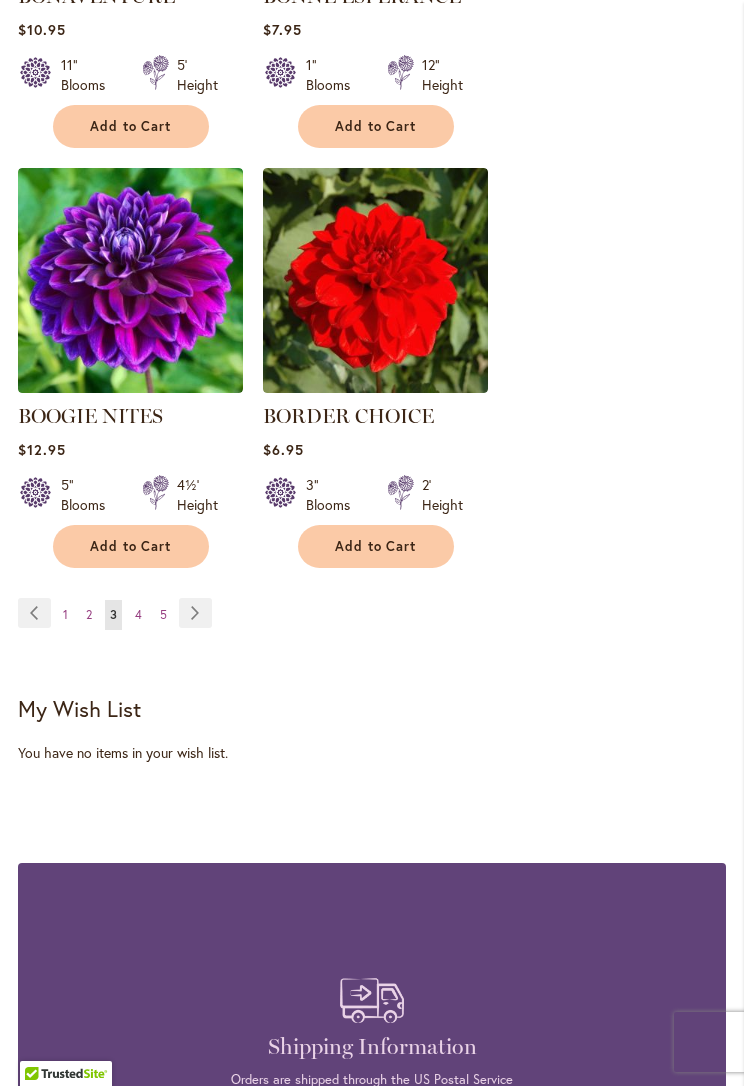 click on "Page
Next" at bounding box center [195, 613] 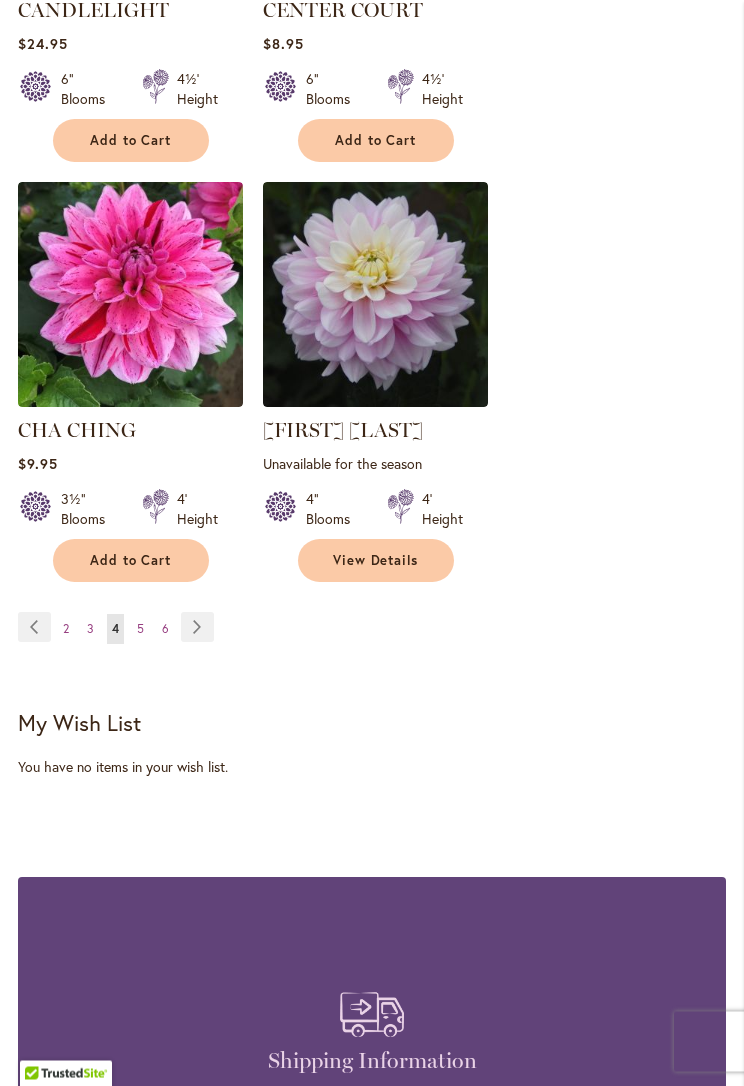 scroll, scrollTop: 3620, scrollLeft: 0, axis: vertical 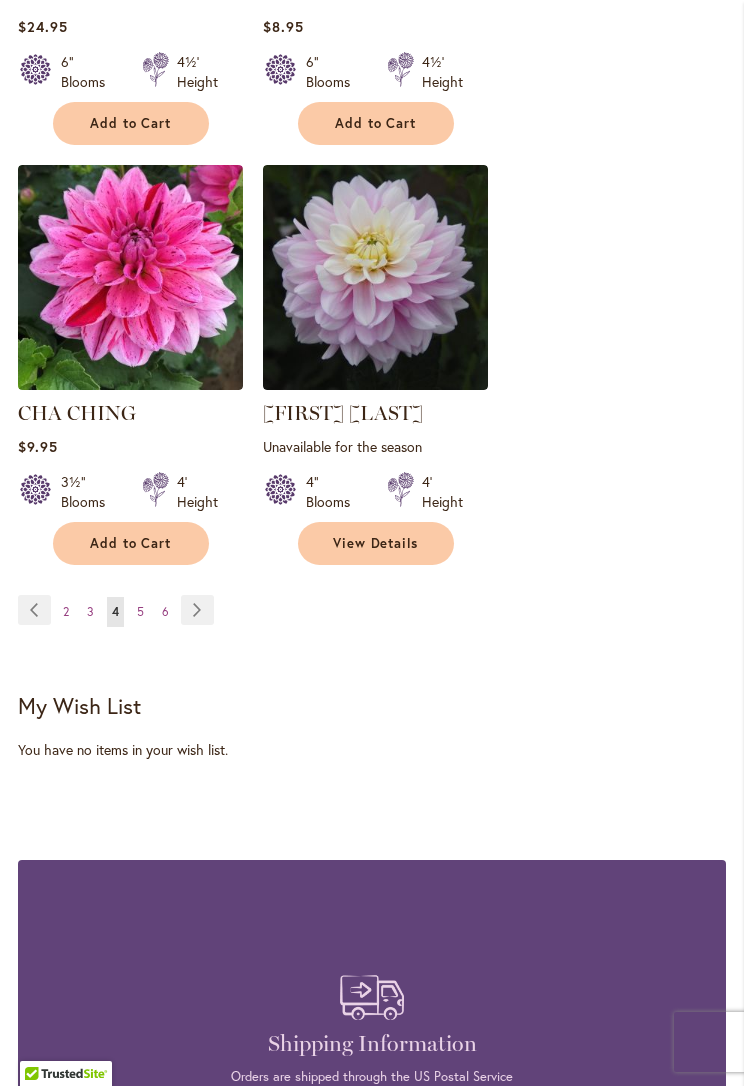 click on "Page
Next" at bounding box center [197, 610] 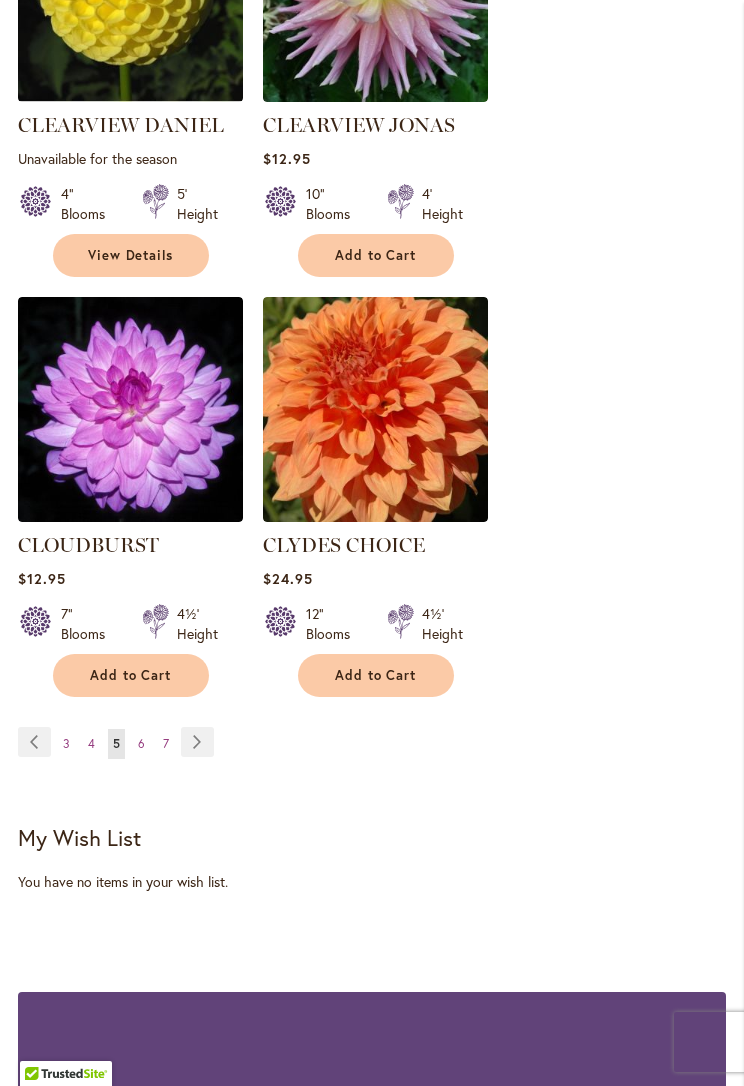 scroll, scrollTop: 3461, scrollLeft: 0, axis: vertical 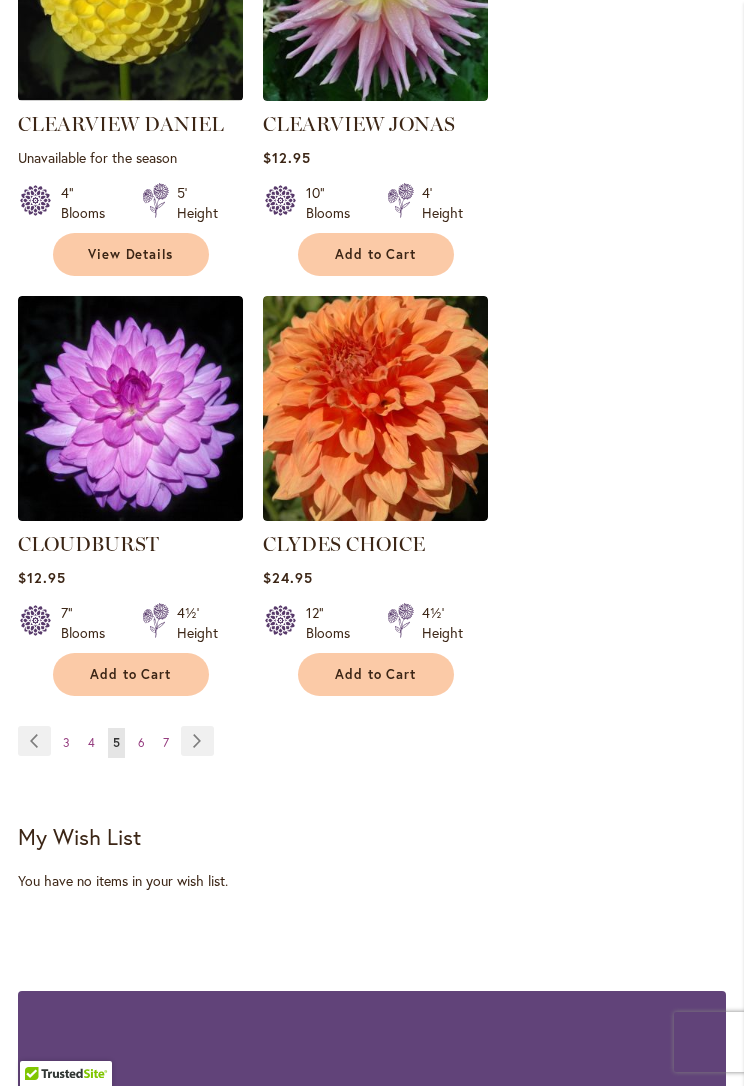 click on "Page
Next" at bounding box center [197, 741] 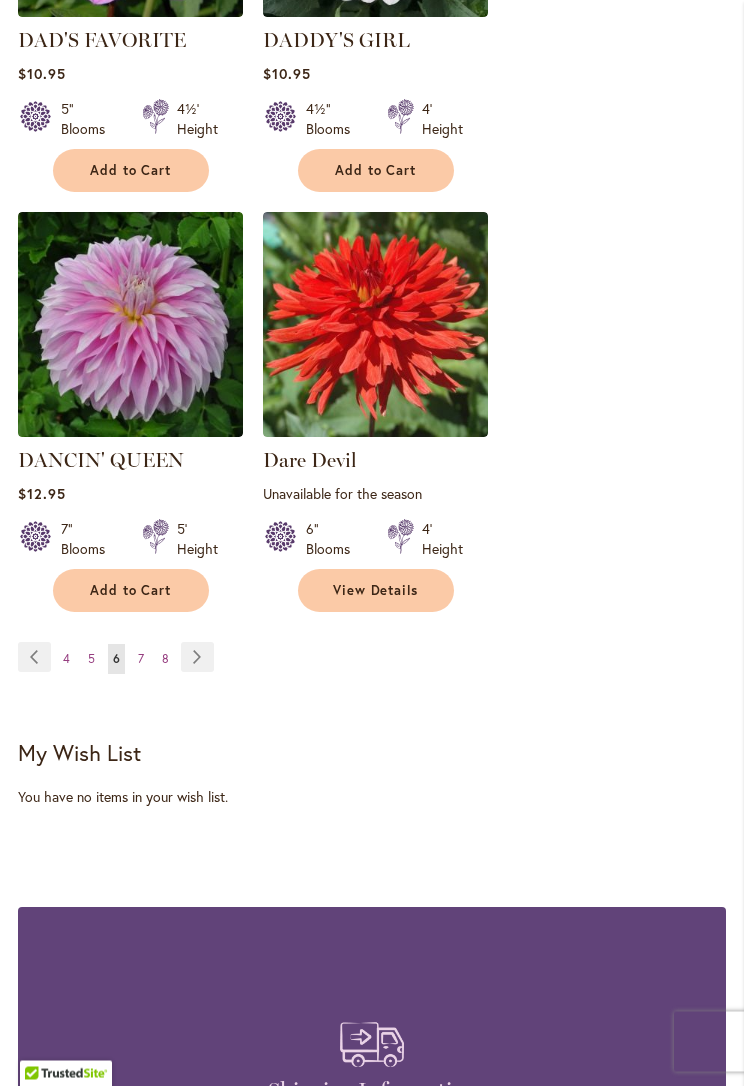 scroll, scrollTop: 3593, scrollLeft: 0, axis: vertical 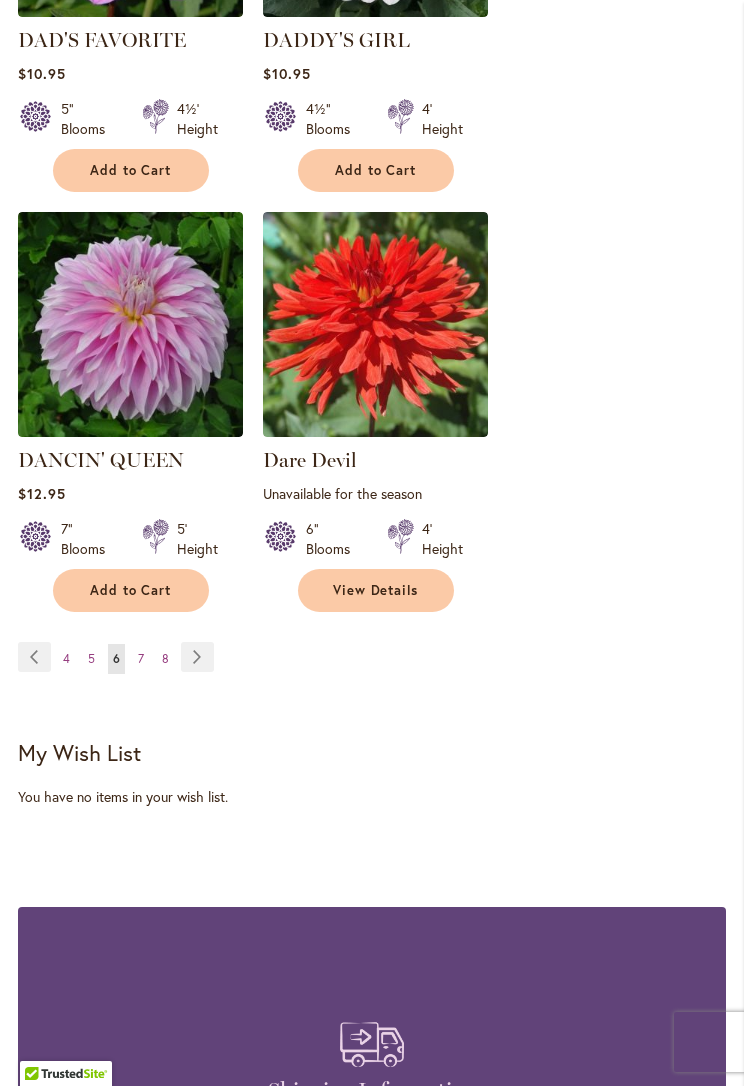 click on "Page
Next" at bounding box center [197, 657] 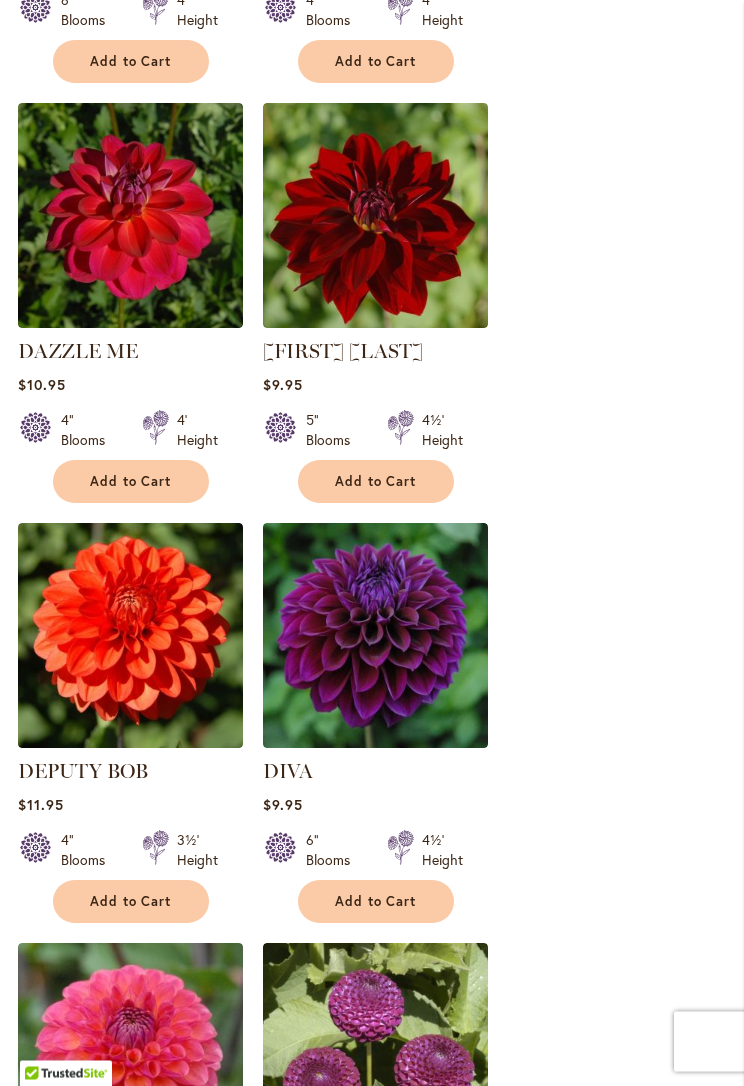 scroll, scrollTop: 1135, scrollLeft: 0, axis: vertical 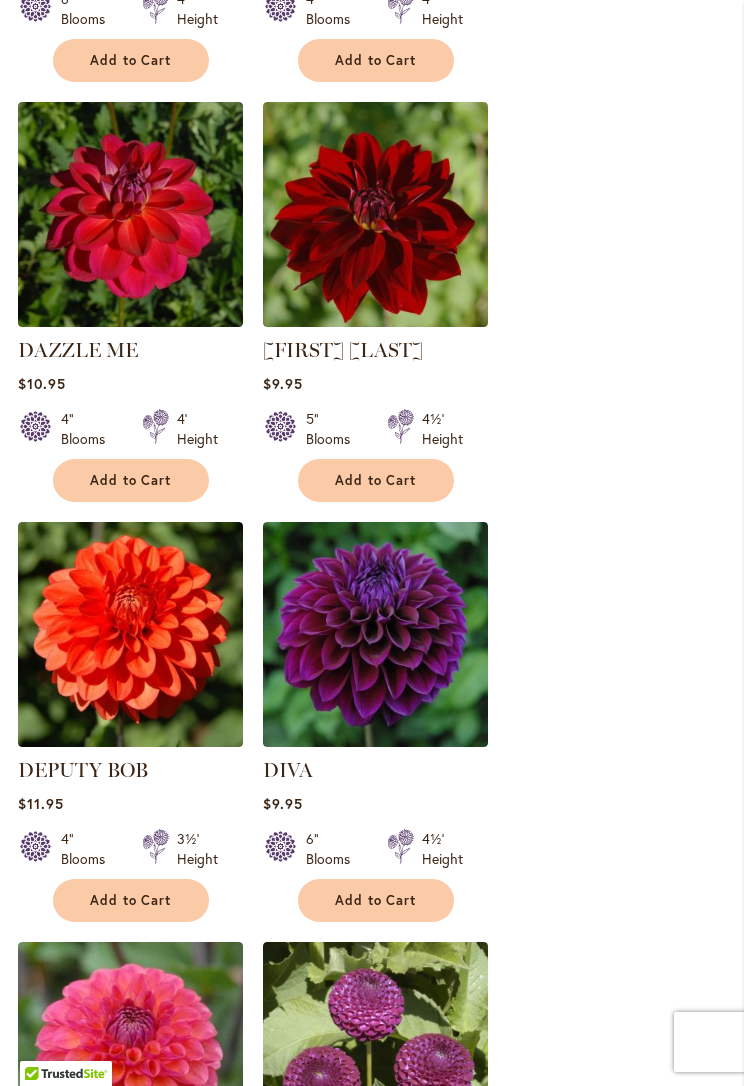 click at bounding box center (130, 634) 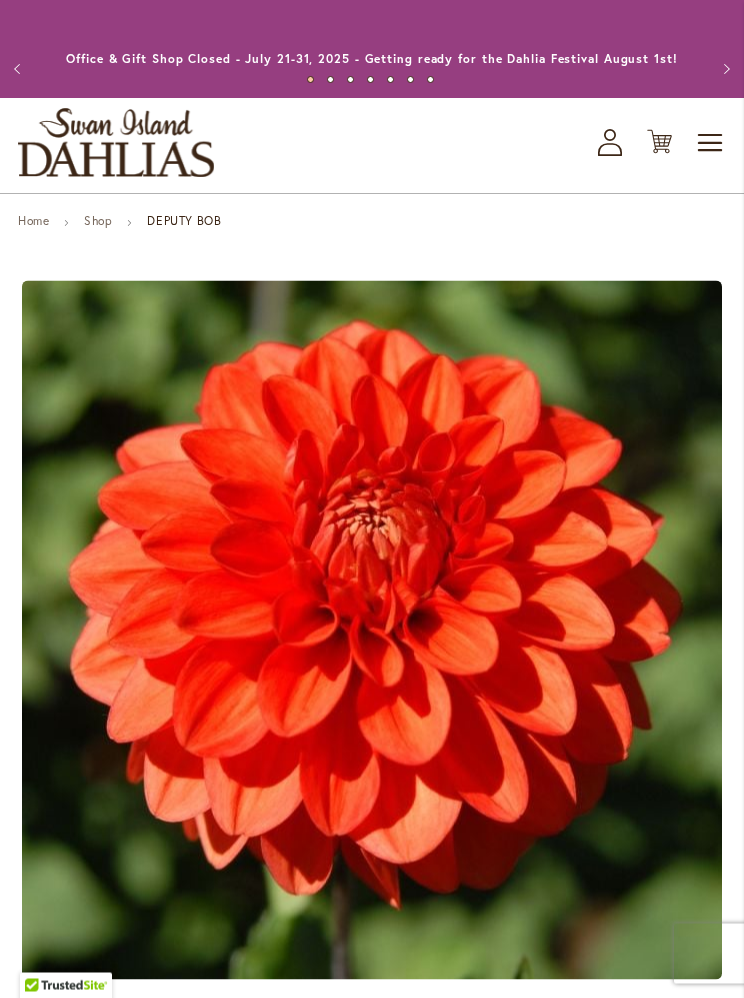 scroll, scrollTop: 0, scrollLeft: 0, axis: both 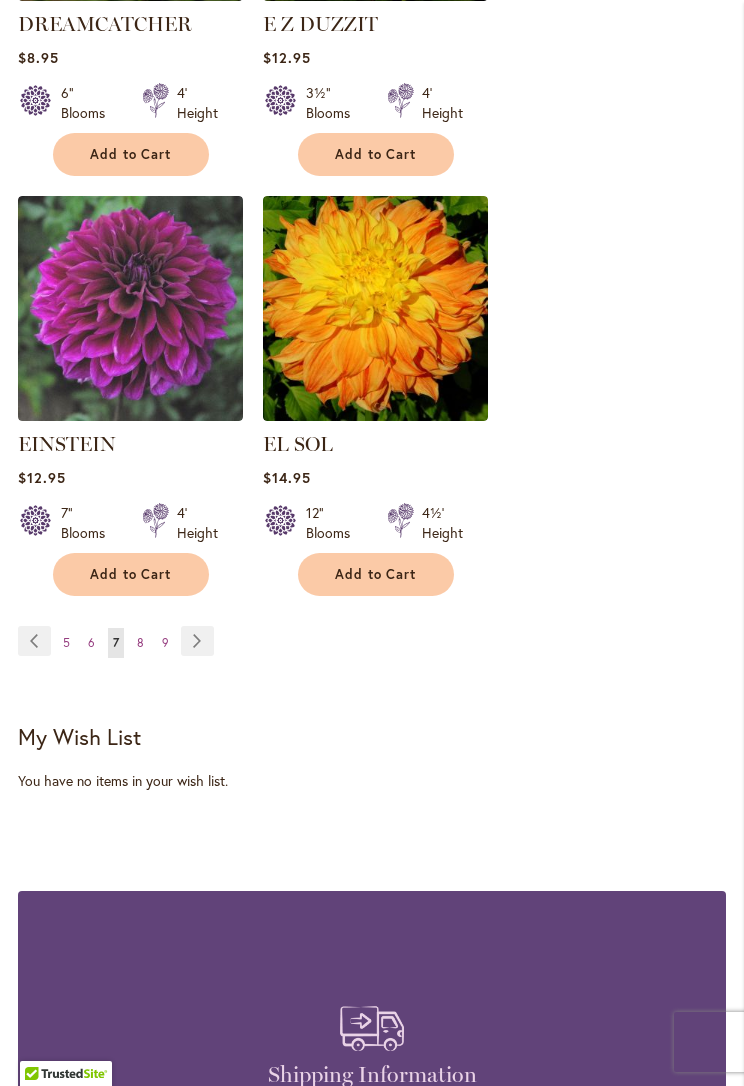 click on "Page
Next" at bounding box center [197, 641] 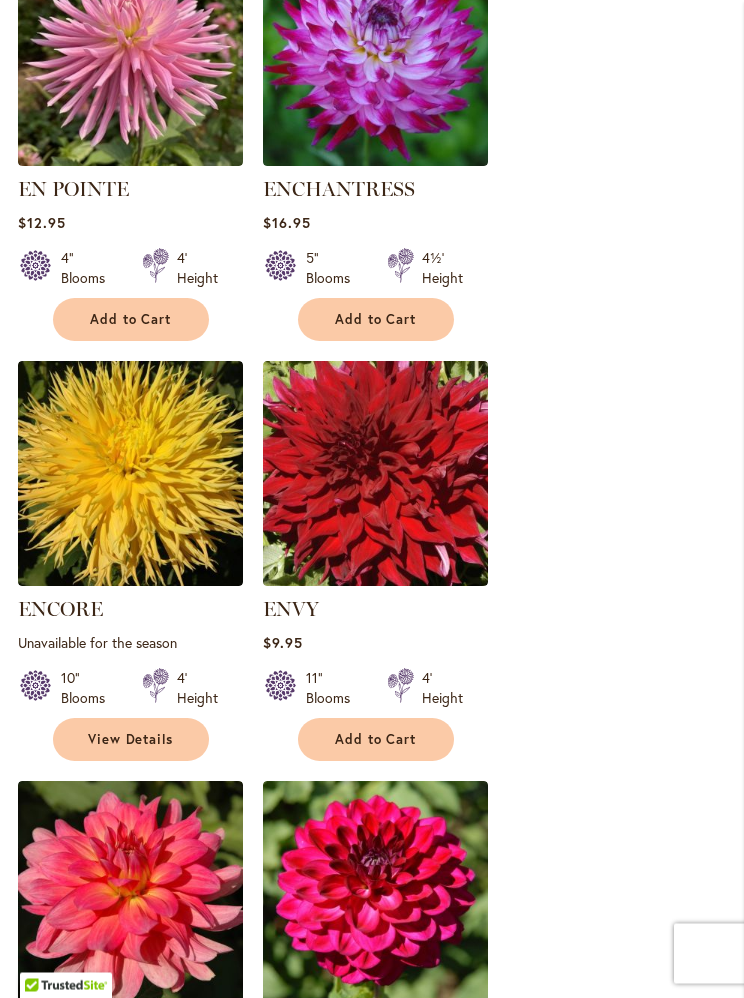 scroll, scrollTop: 1296, scrollLeft: 0, axis: vertical 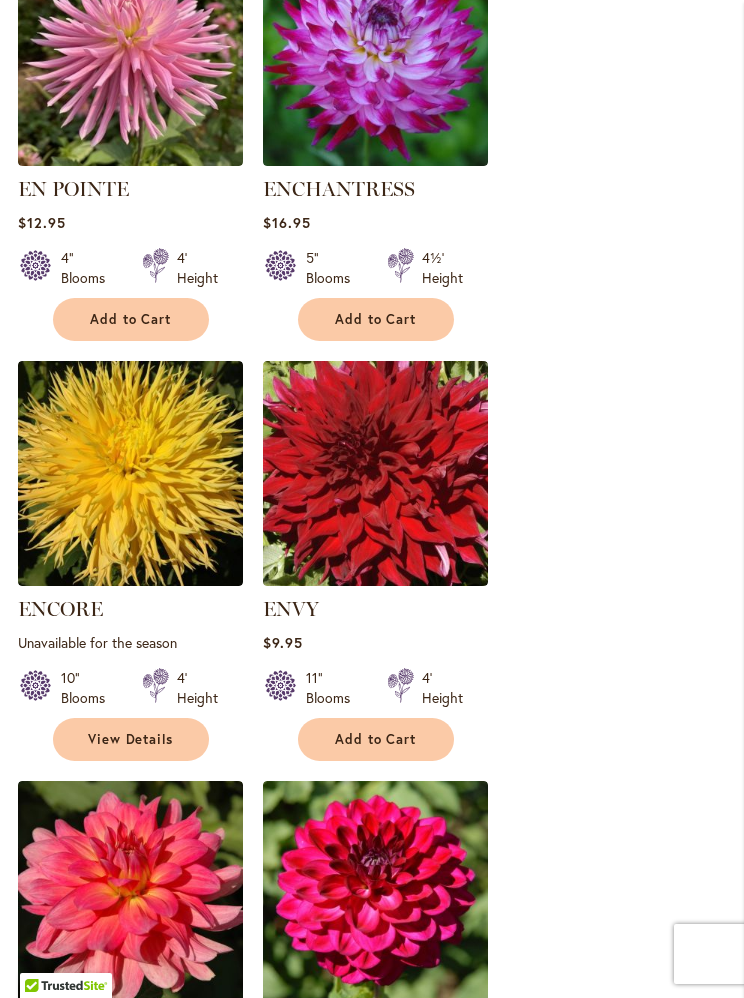 click on "Add to Cart" at bounding box center (376, 739) 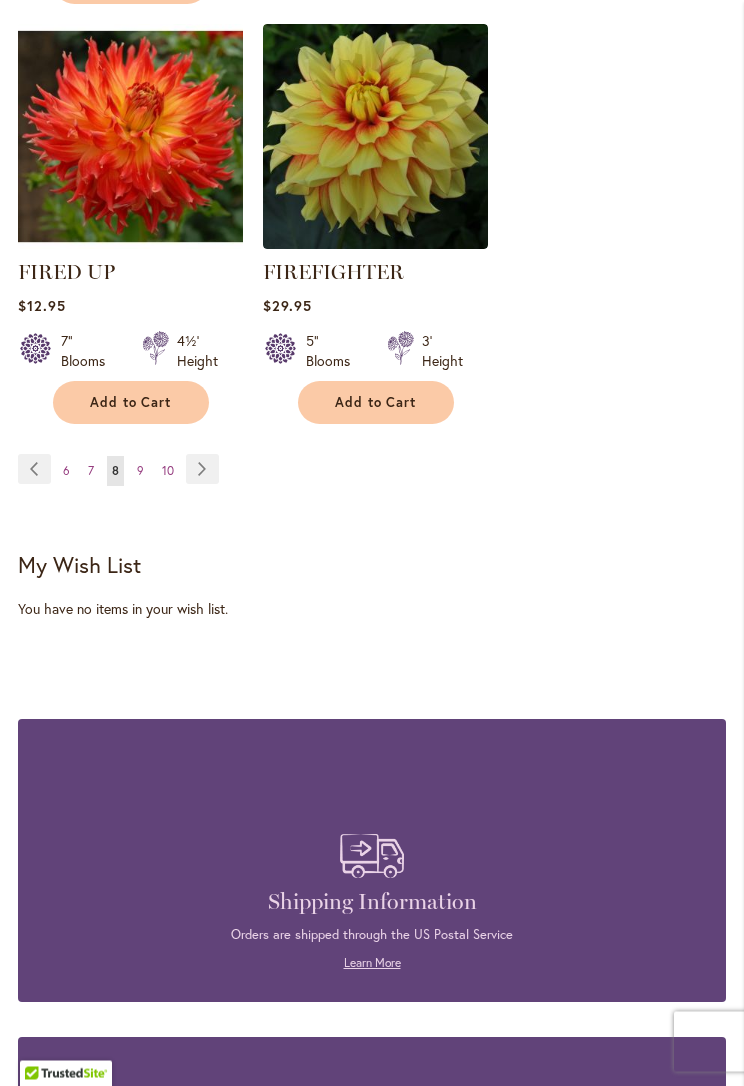 scroll, scrollTop: 3884, scrollLeft: 0, axis: vertical 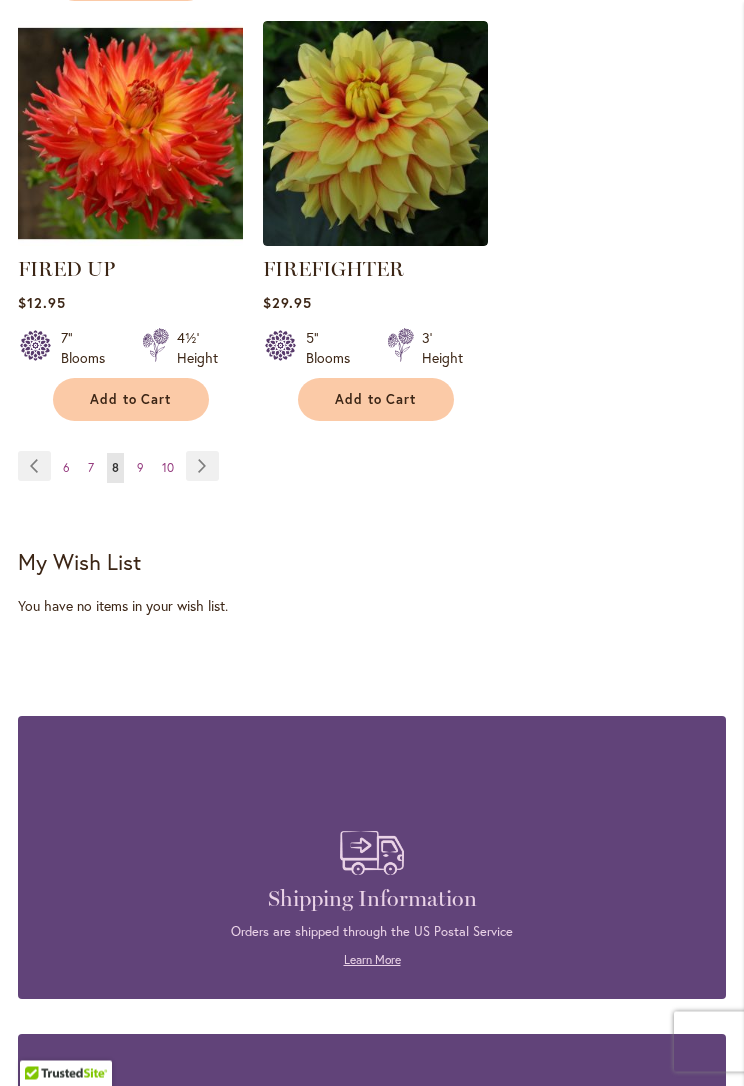 click on "Page
7" at bounding box center (91, 469) 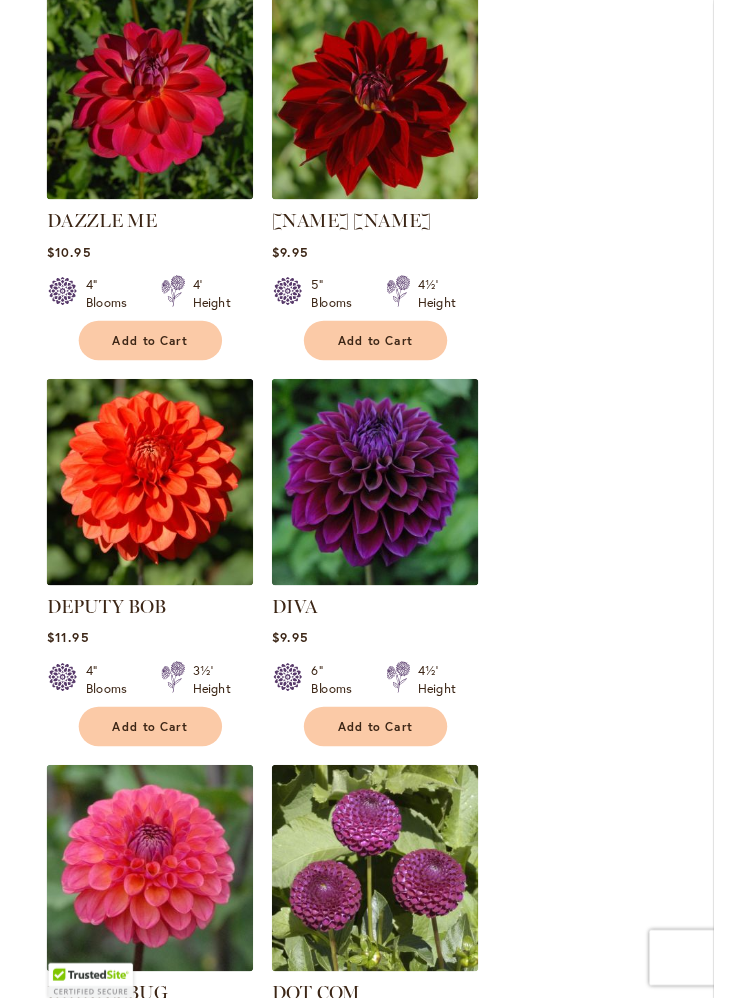 scroll, scrollTop: 1244, scrollLeft: 0, axis: vertical 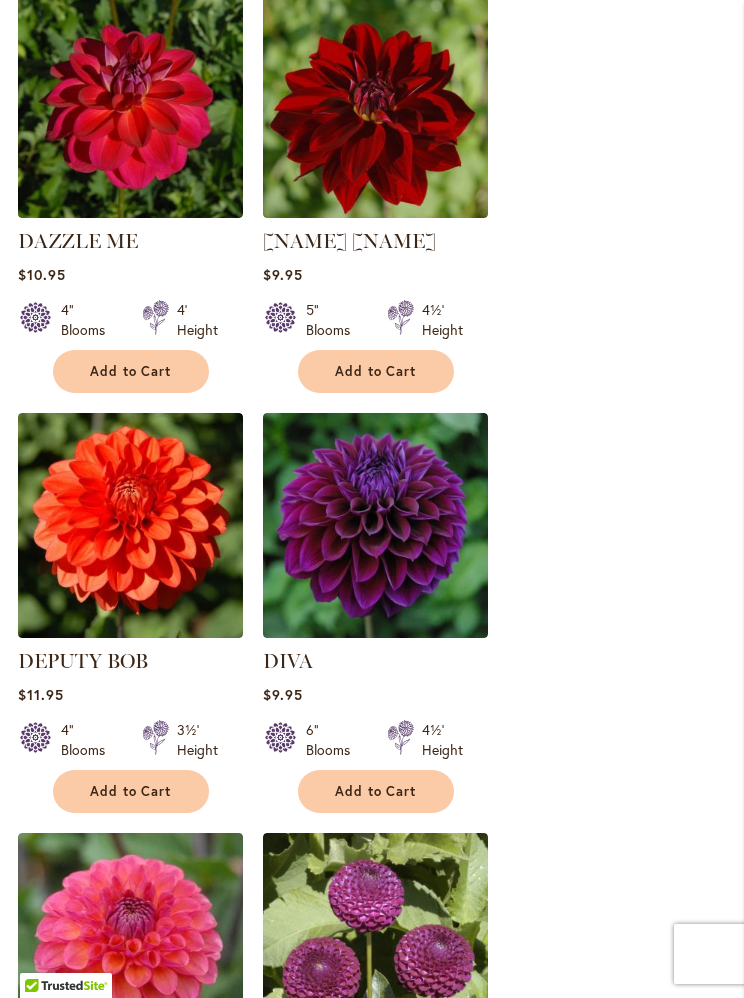 click on "Add to Cart" at bounding box center [131, 791] 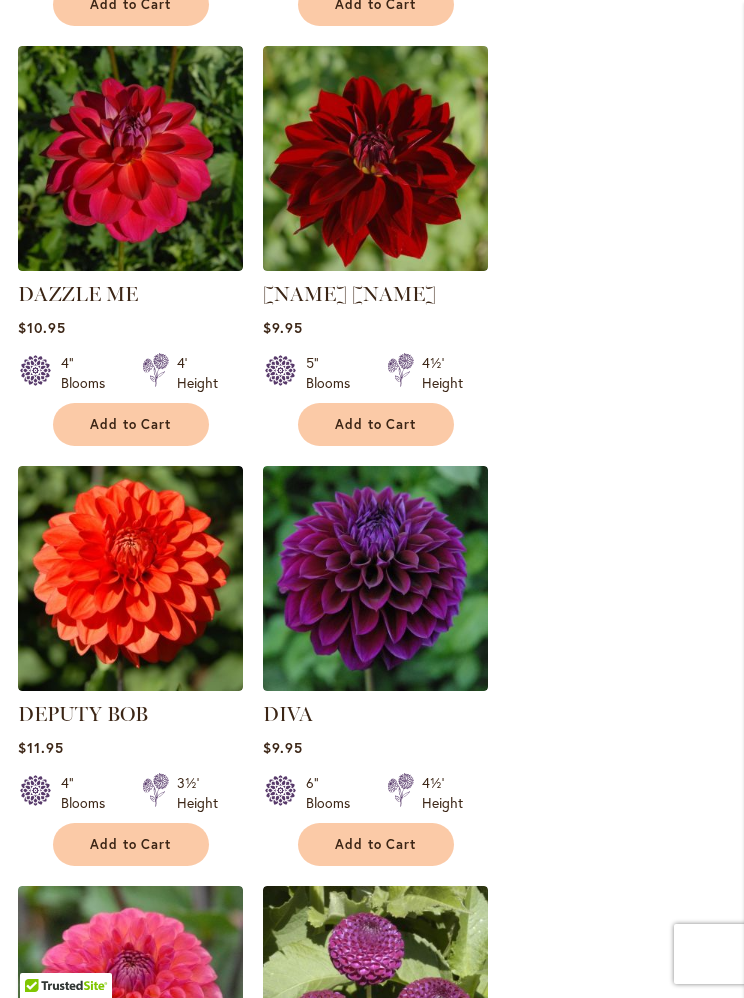 click on "Add to Cart" at bounding box center [376, 424] 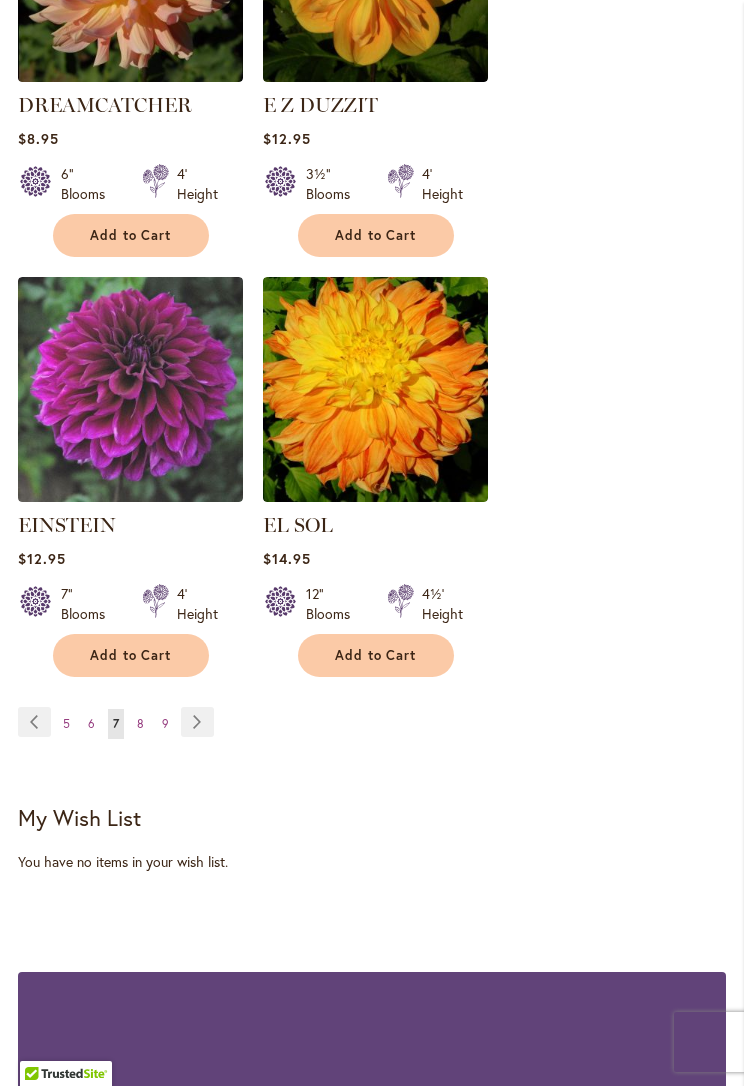 scroll, scrollTop: 3553, scrollLeft: 0, axis: vertical 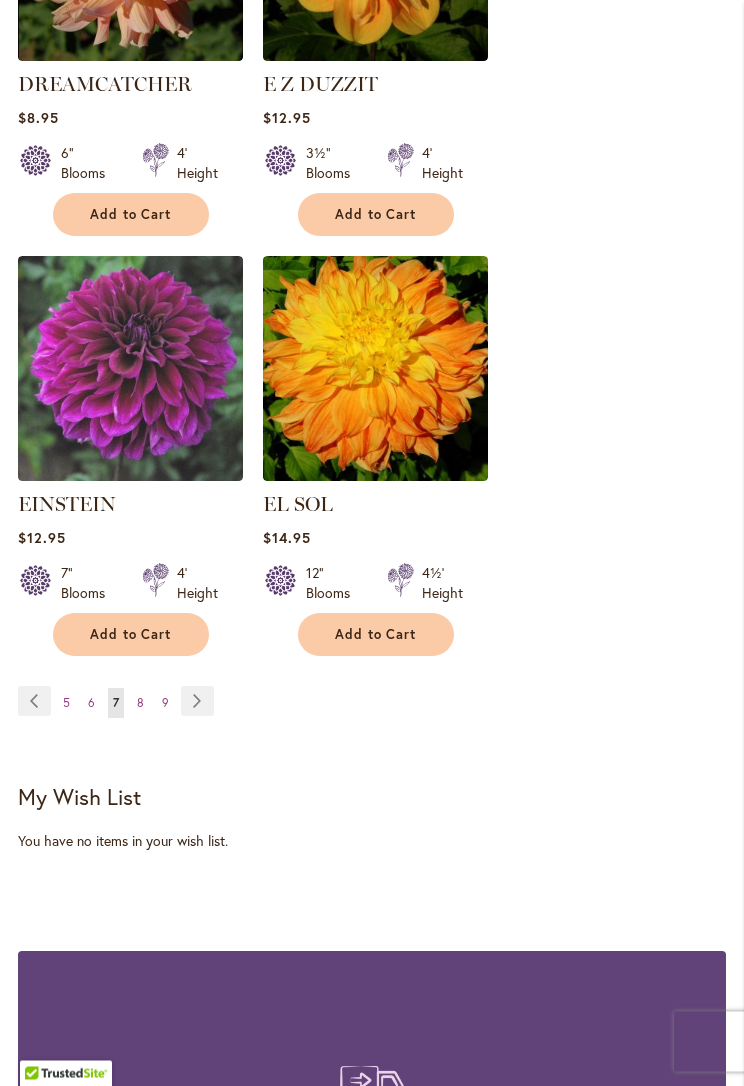click on "Page
5" at bounding box center (66, 704) 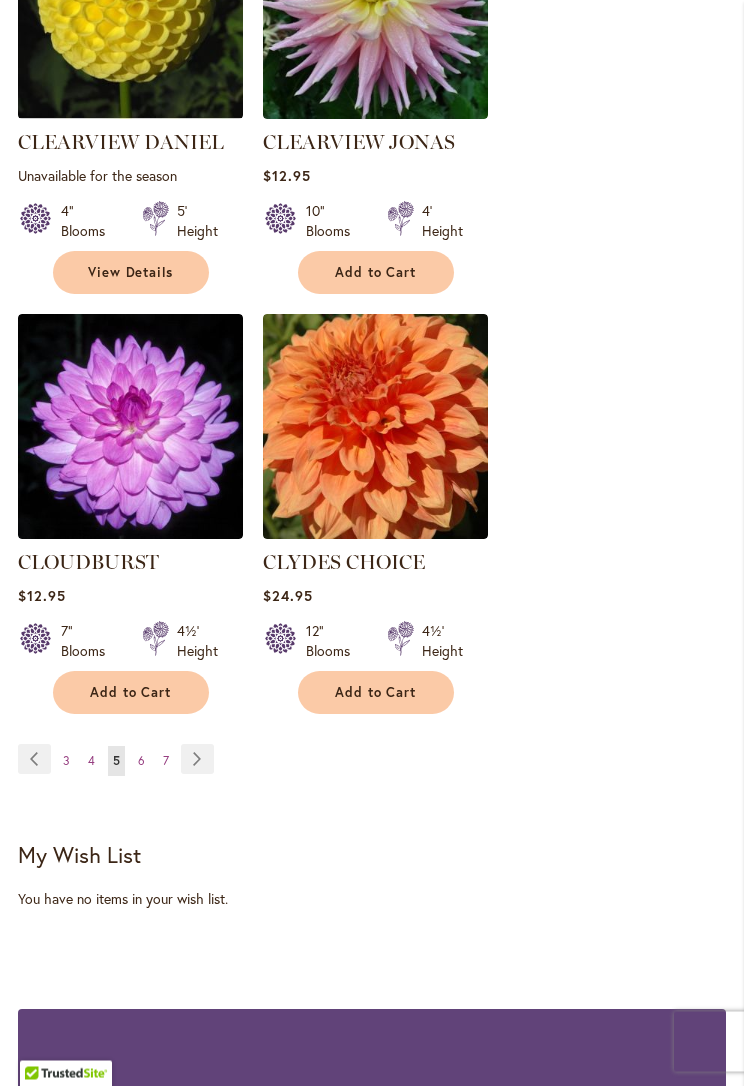 scroll, scrollTop: 3445, scrollLeft: 0, axis: vertical 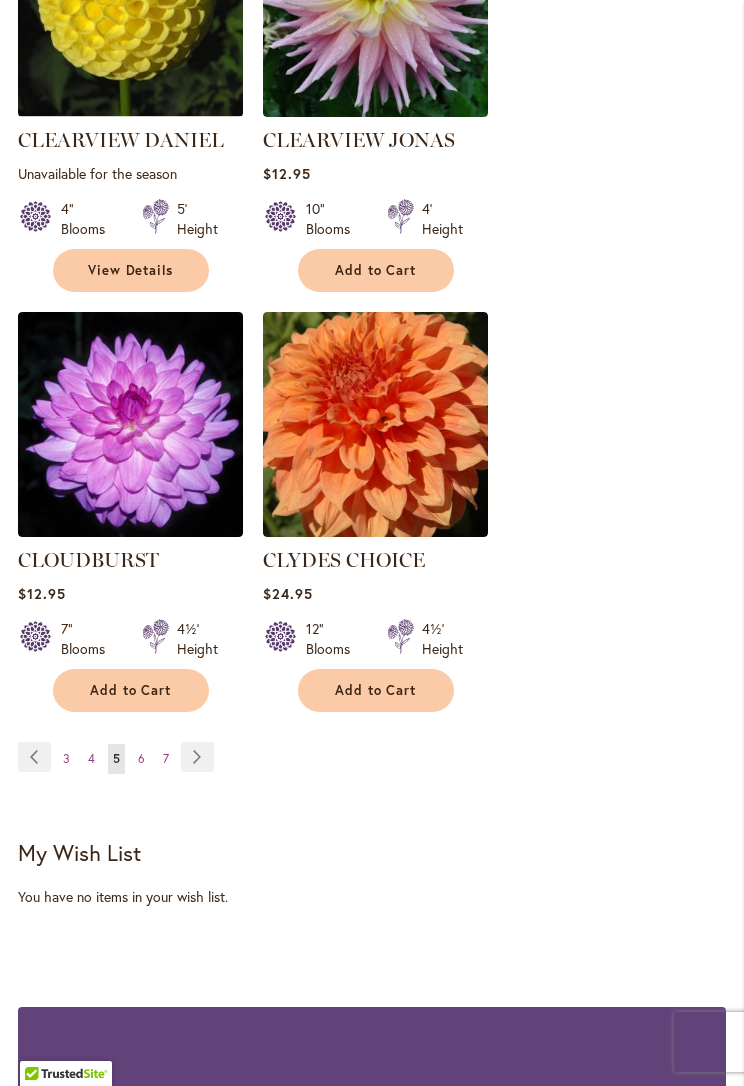 click on "Add to Cart" at bounding box center [376, 690] 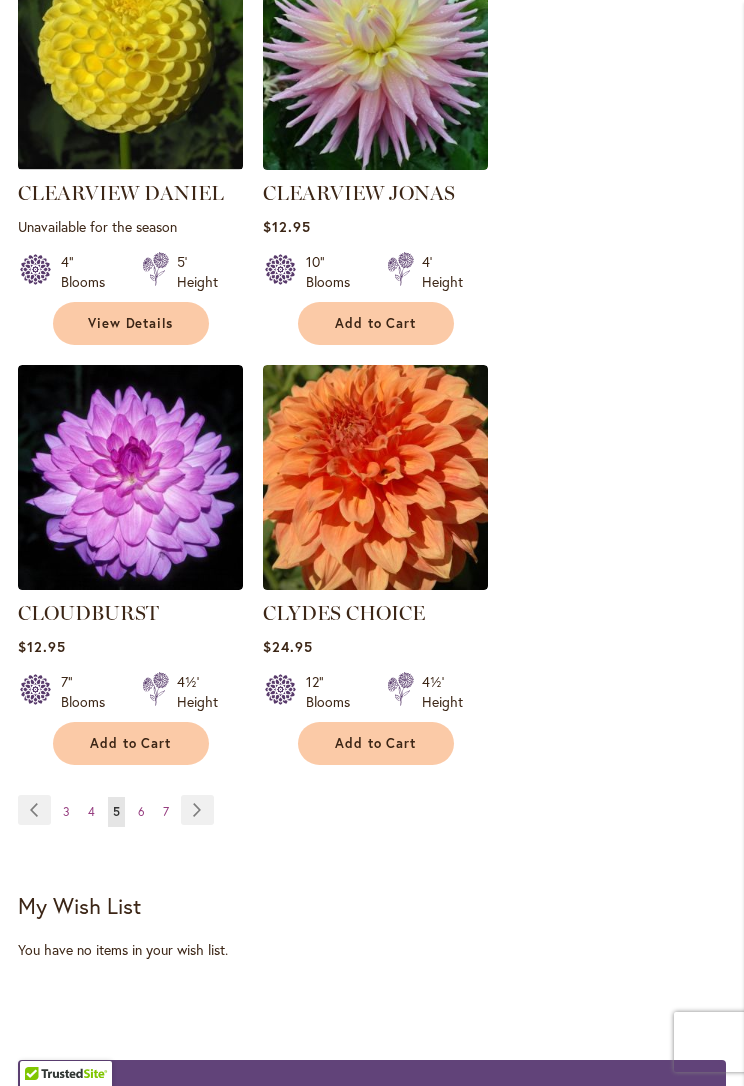 click on "4" at bounding box center [91, 811] 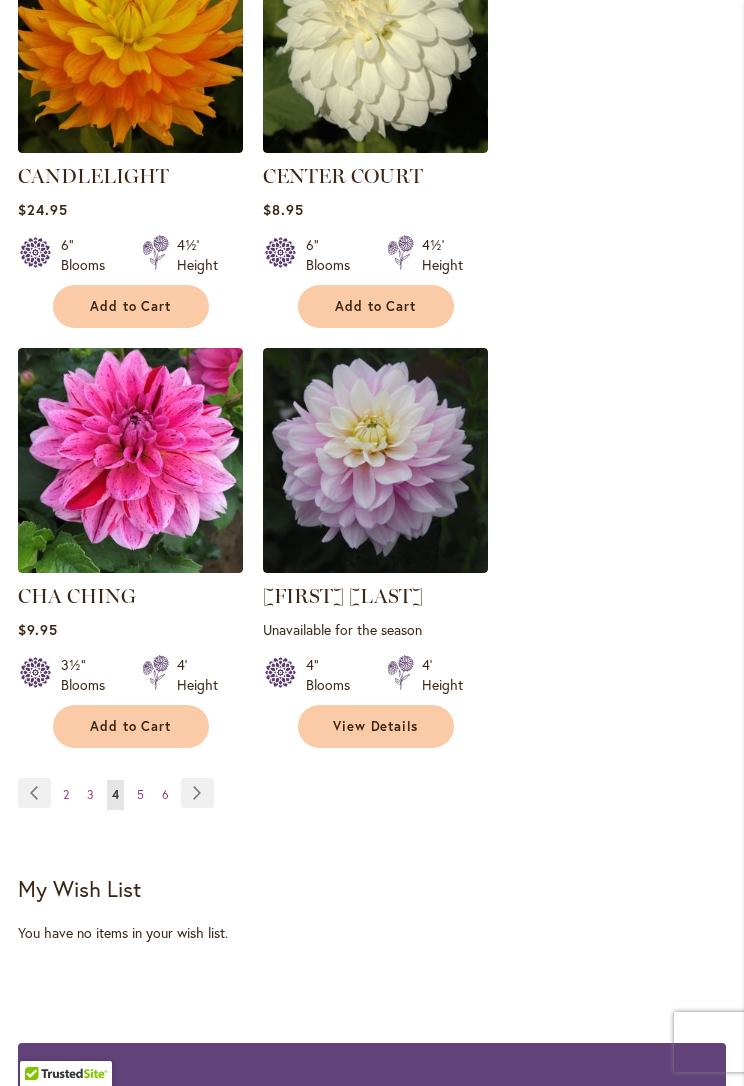 scroll, scrollTop: 3660, scrollLeft: 0, axis: vertical 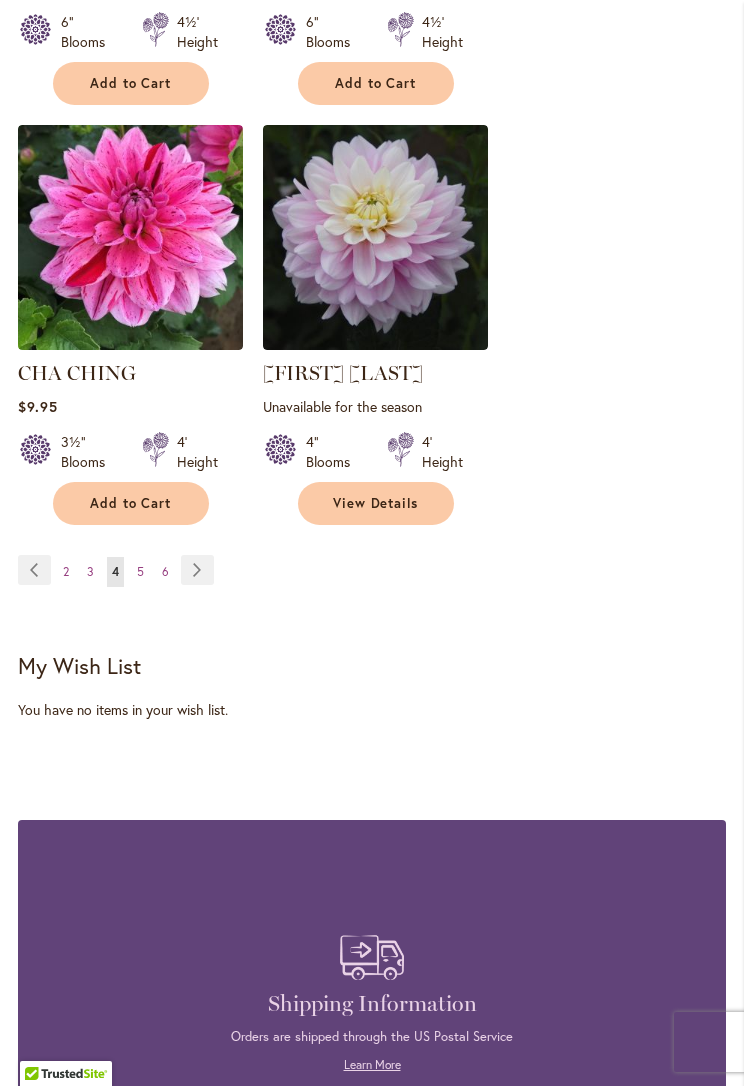 click on "Page
3" at bounding box center (90, 572) 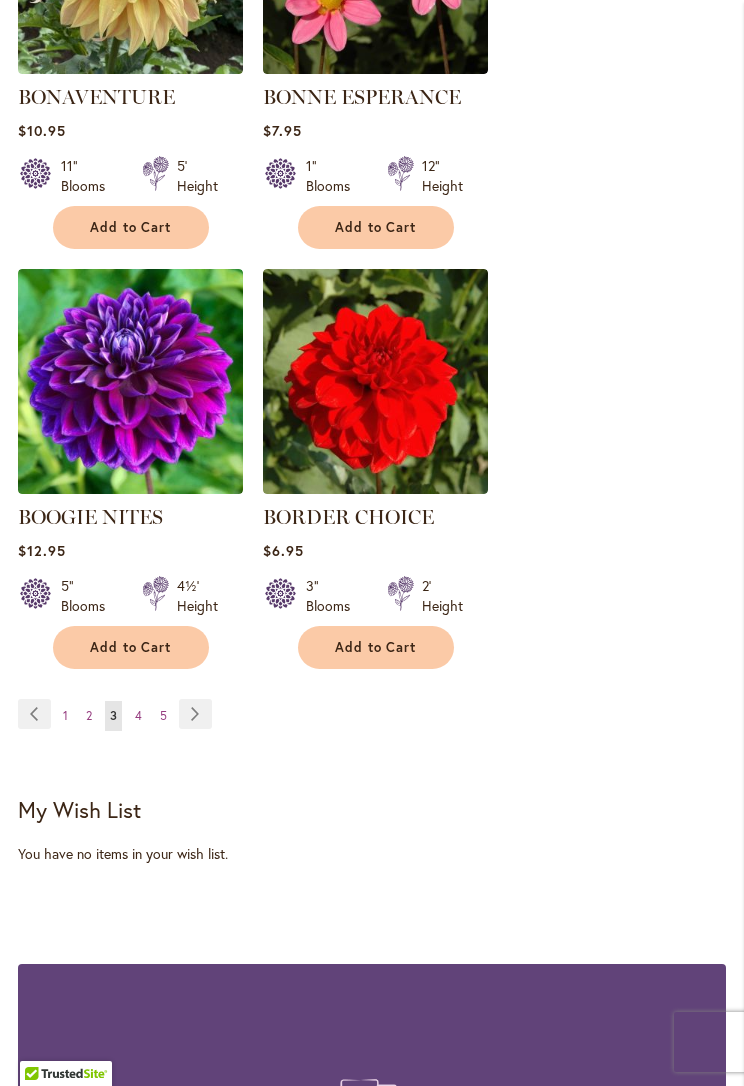 scroll, scrollTop: 3496, scrollLeft: 0, axis: vertical 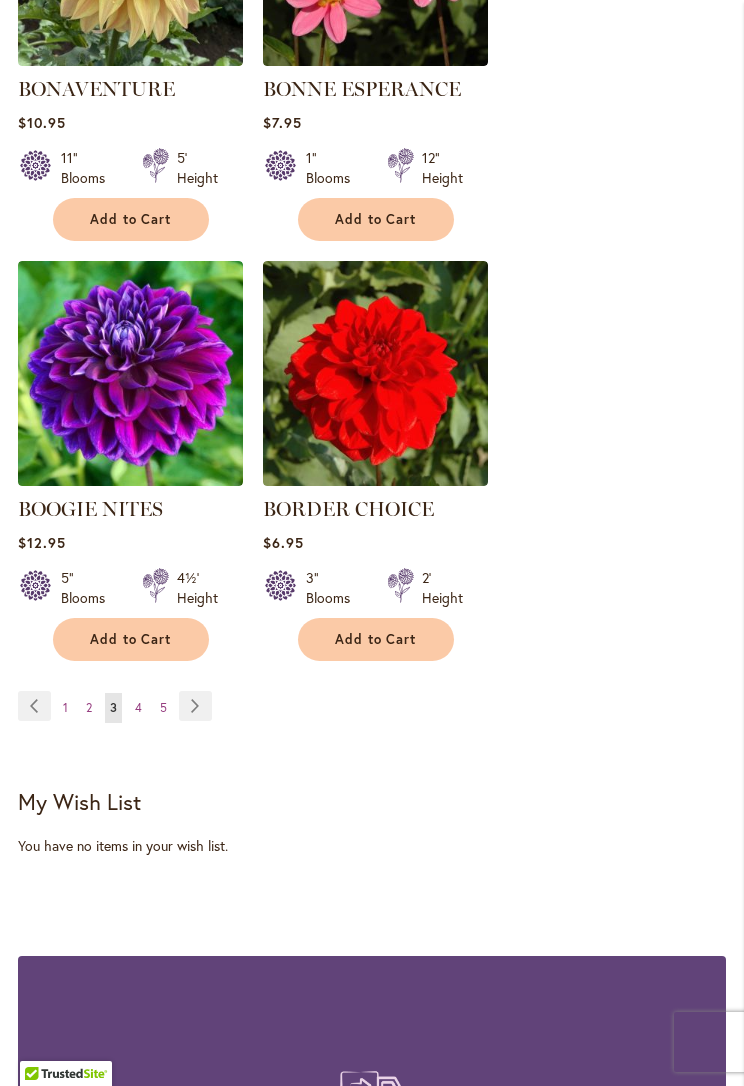 click on "2" at bounding box center [89, 707] 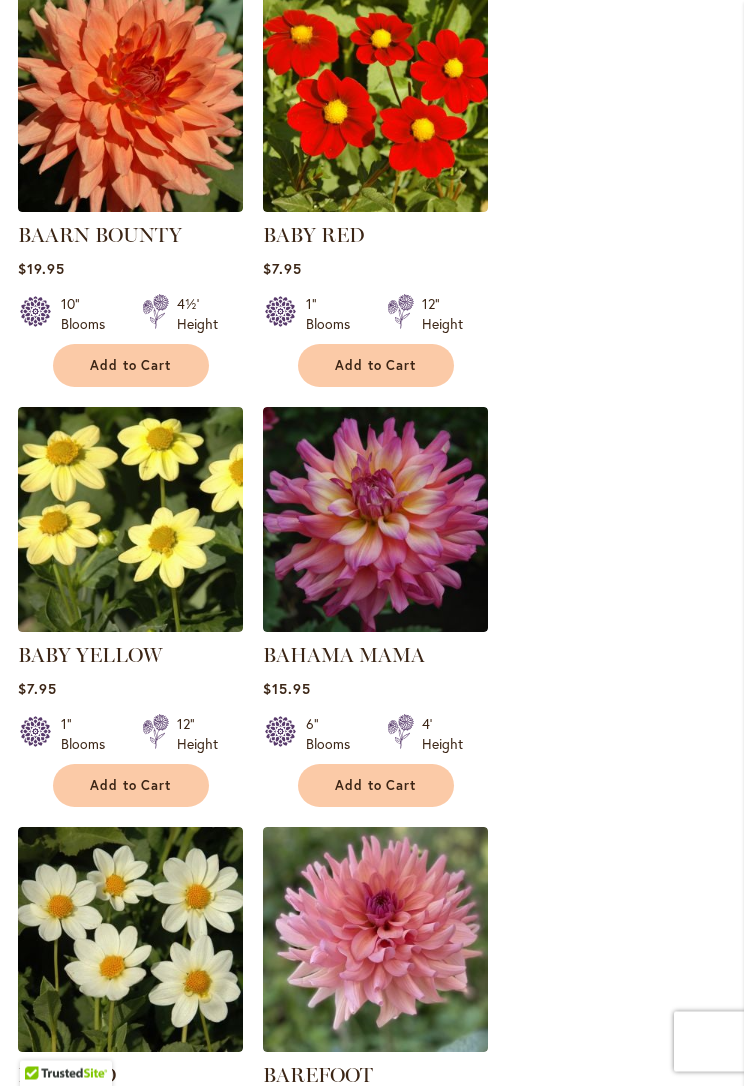 scroll, scrollTop: 832, scrollLeft: 0, axis: vertical 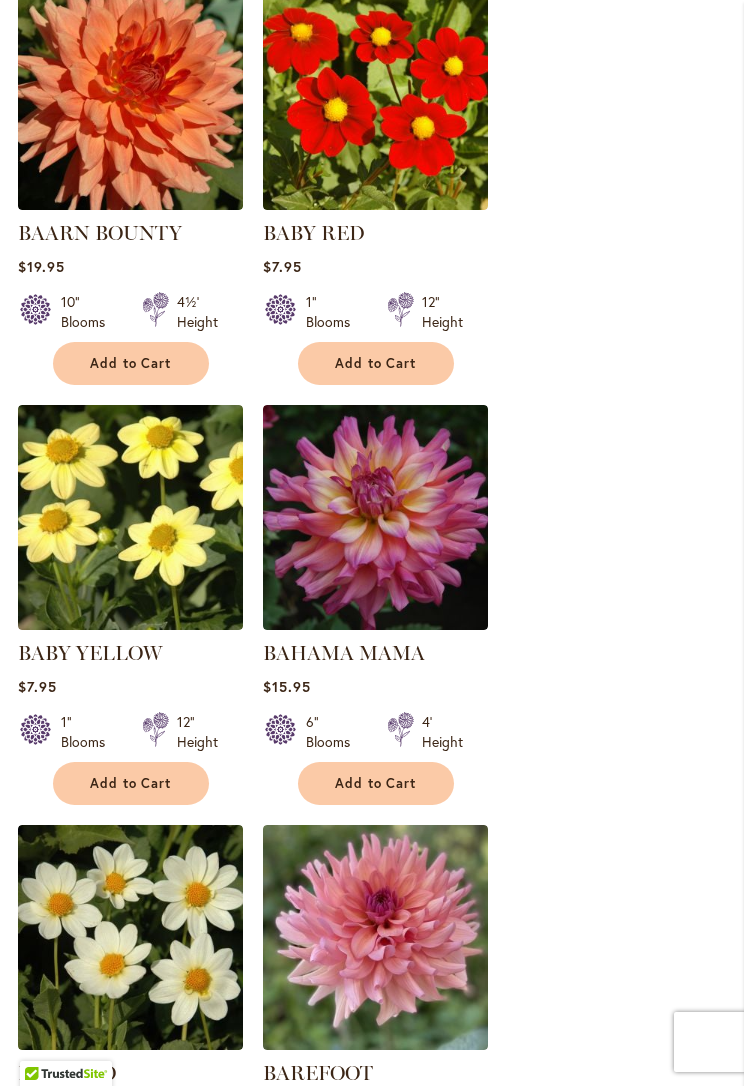 click on "Add to Cart" at bounding box center [131, 363] 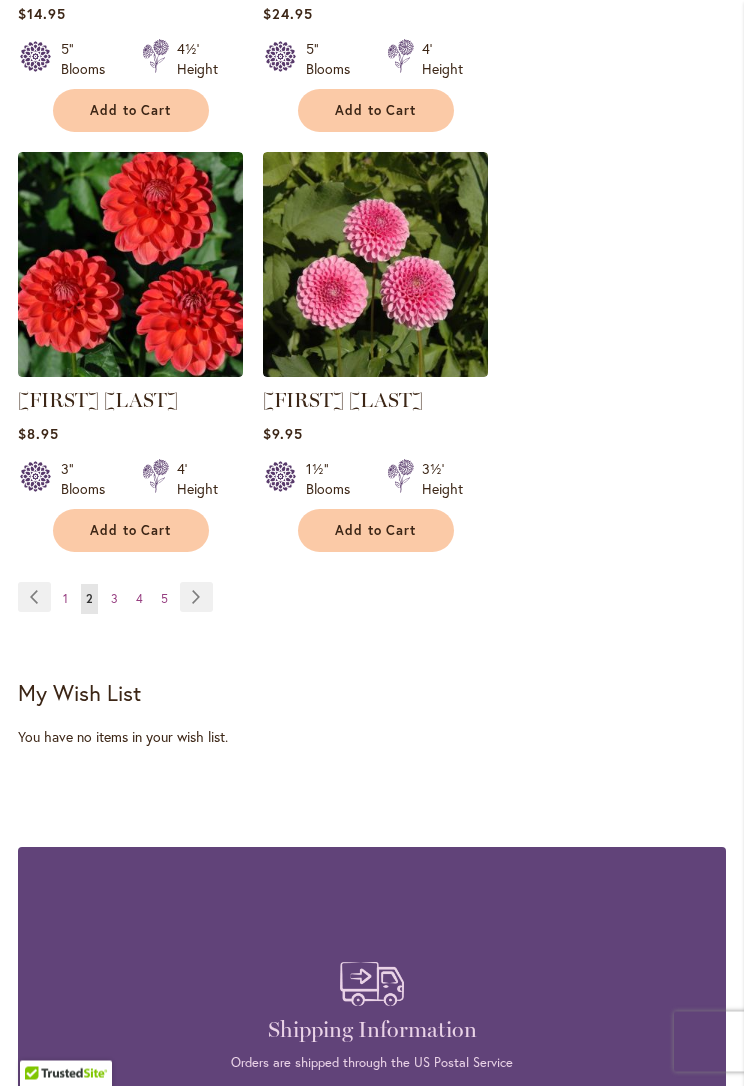 scroll, scrollTop: 3670, scrollLeft: 0, axis: vertical 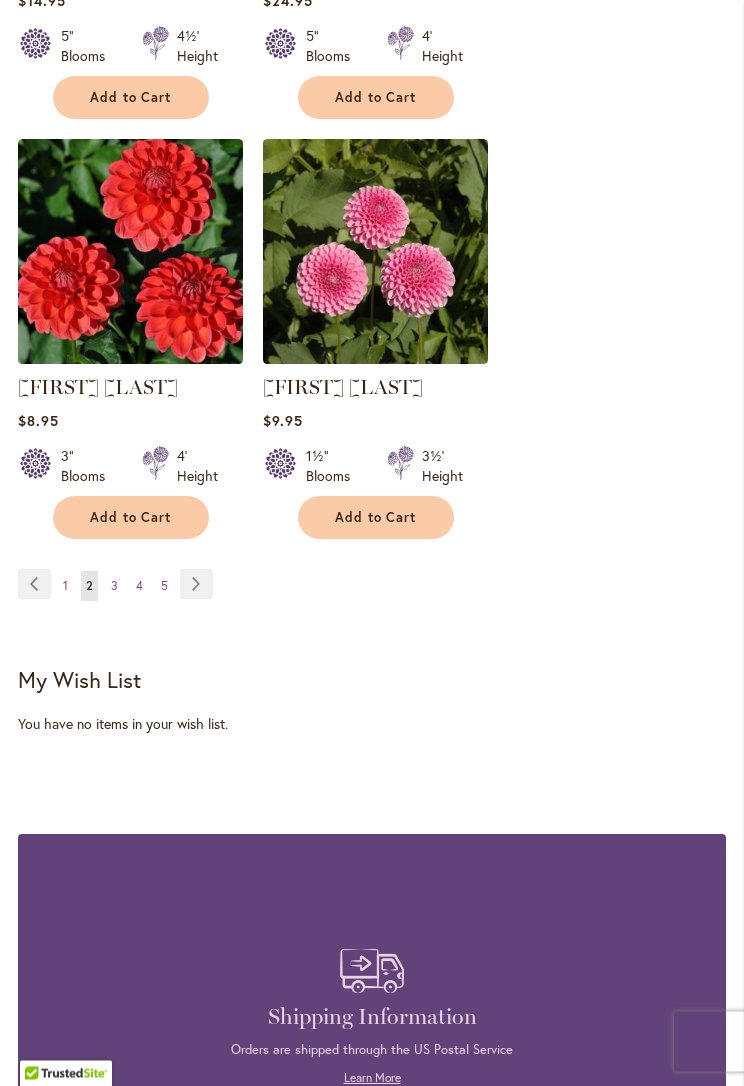 click on "Page
1" at bounding box center (65, 587) 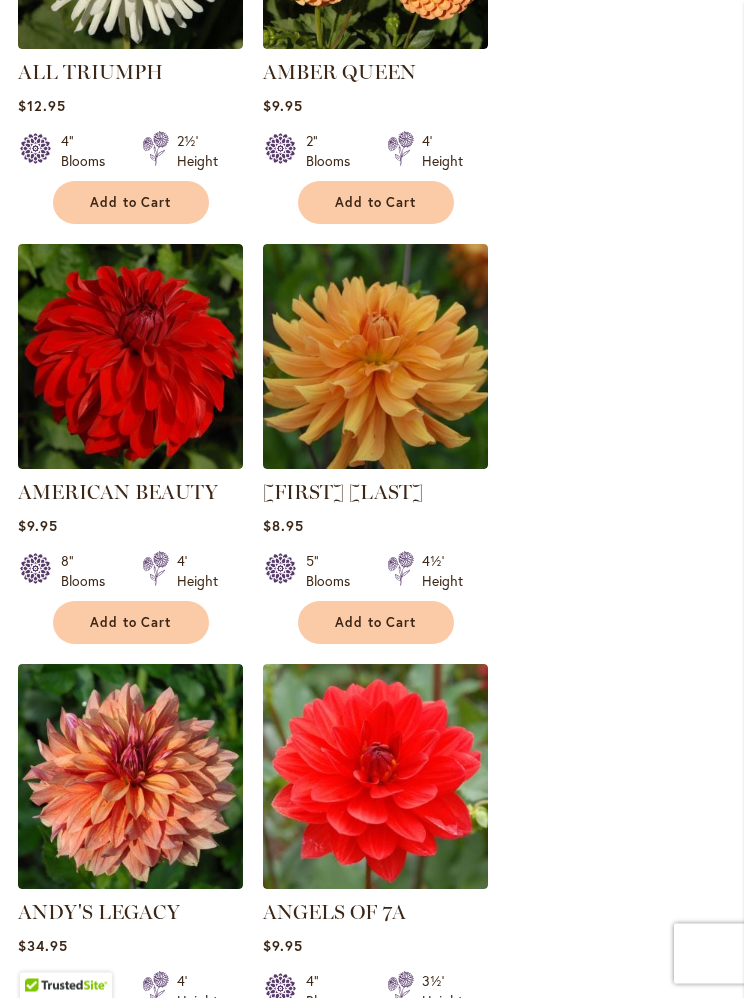 scroll, scrollTop: 2248, scrollLeft: 0, axis: vertical 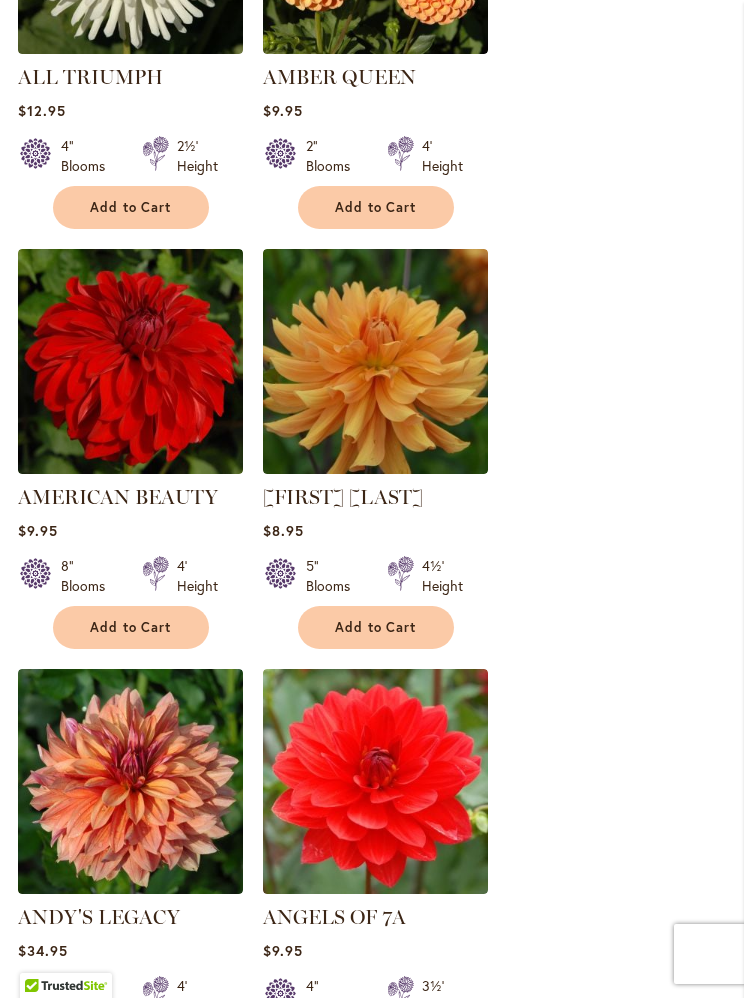 click on "Add to Cart" at bounding box center [131, 627] 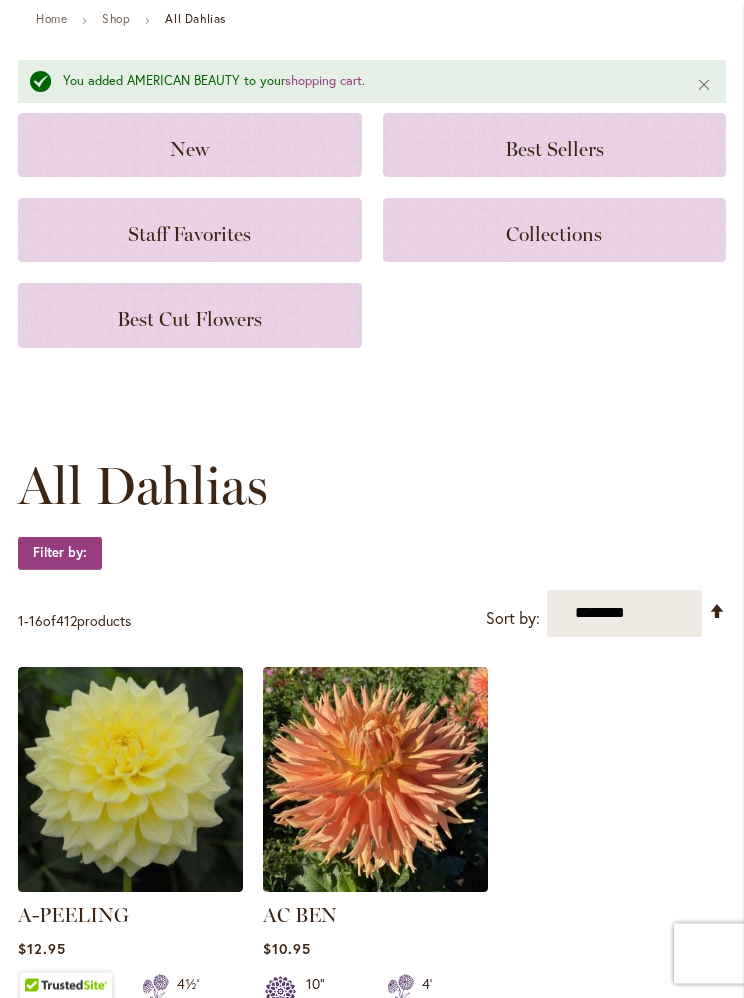 scroll, scrollTop: 0, scrollLeft: 0, axis: both 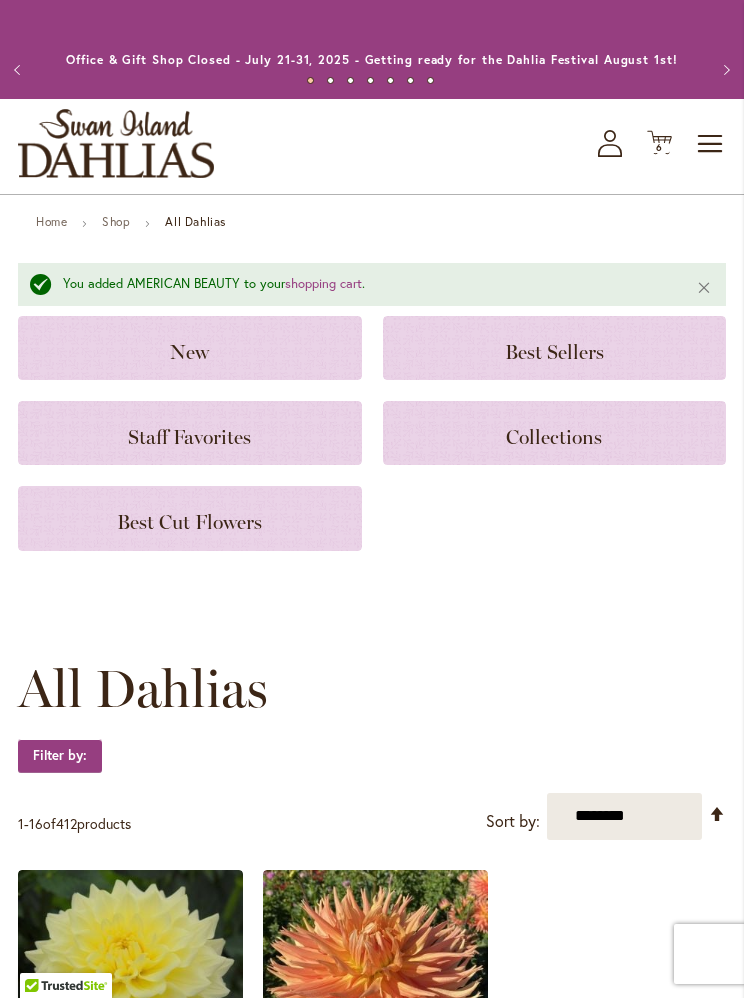 click on "Cart
.cls-1 {
fill: #231f20;
}" 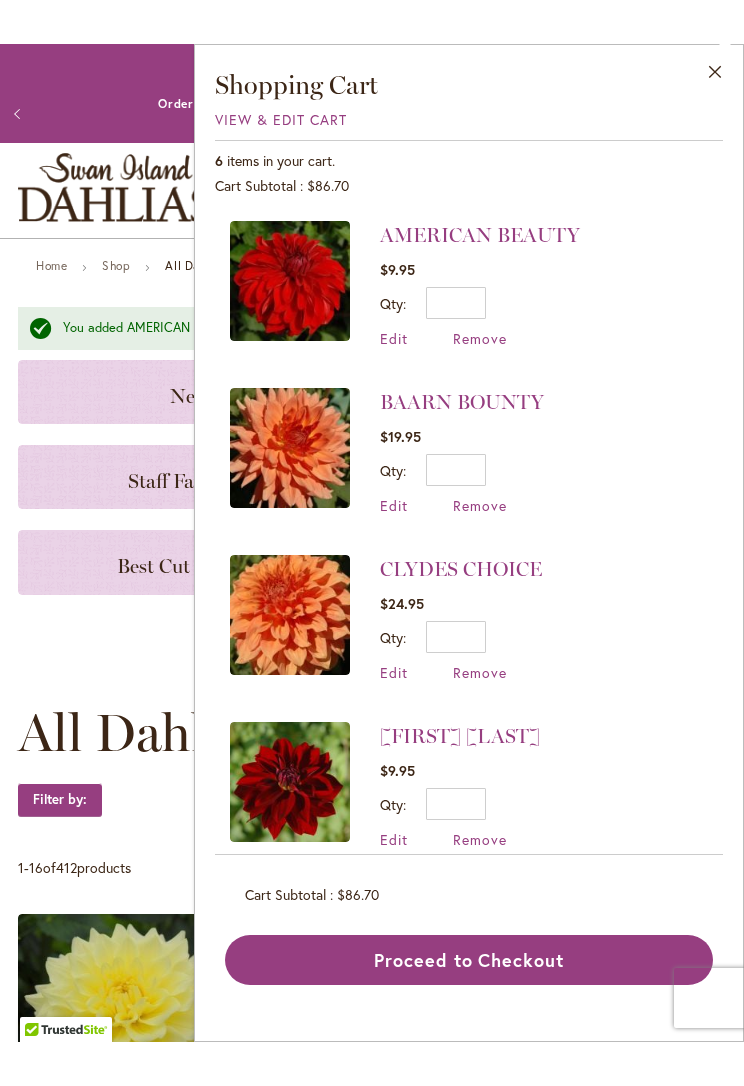 scroll, scrollTop: 0, scrollLeft: 0, axis: both 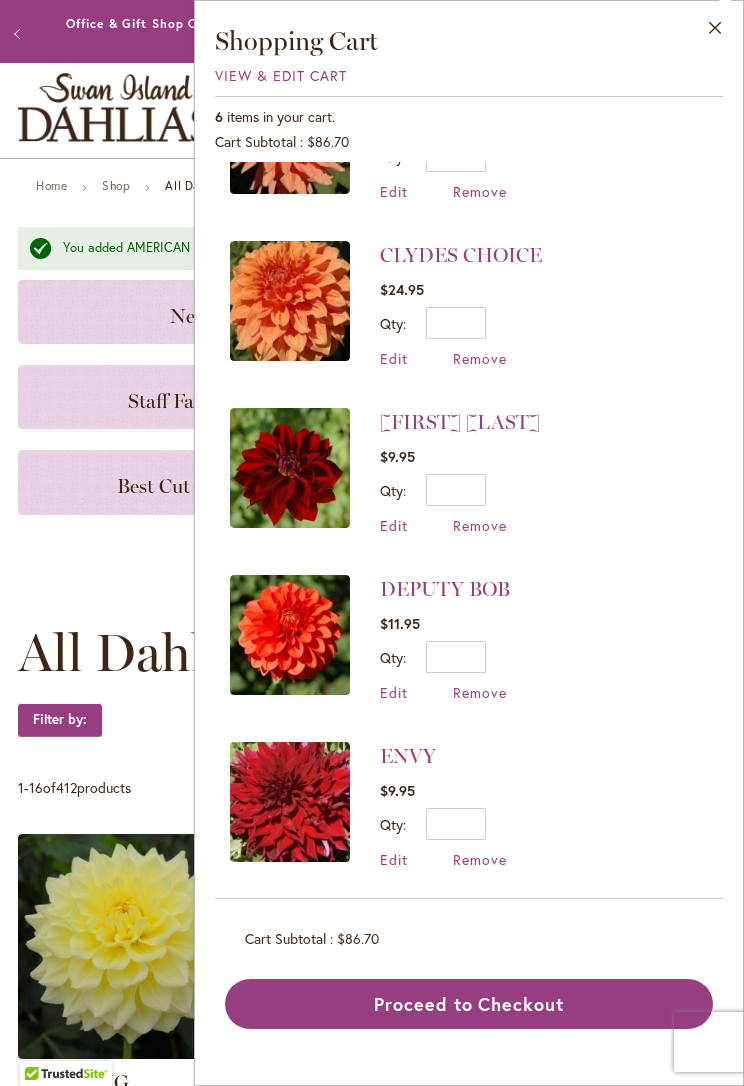 click on "Close" at bounding box center (715, 32) 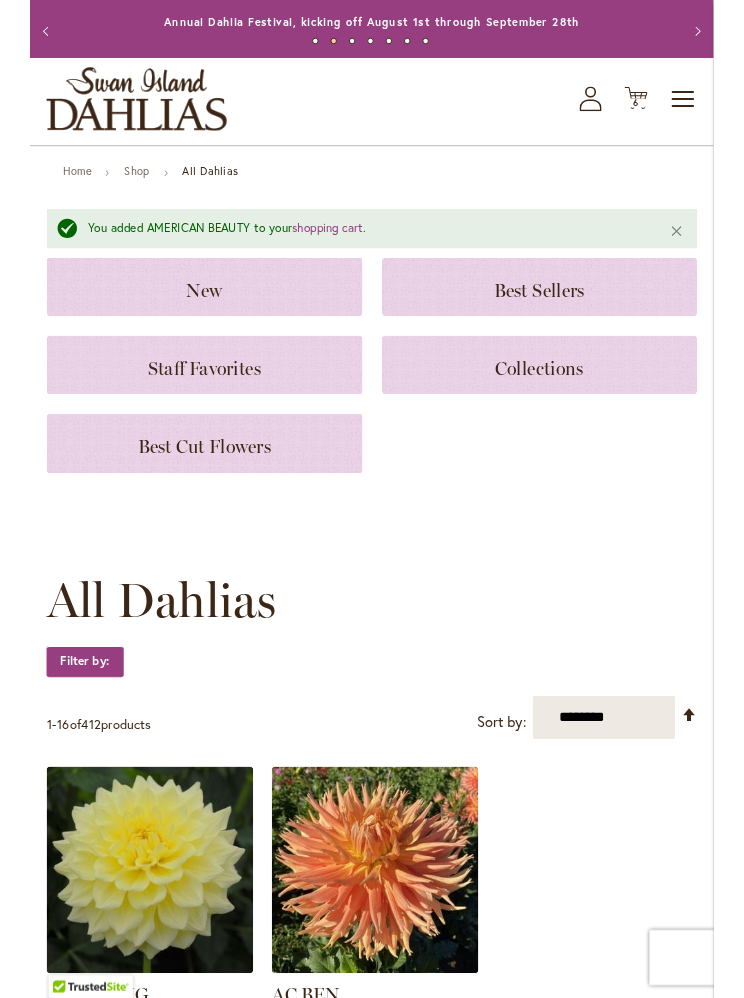 scroll, scrollTop: 0, scrollLeft: 0, axis: both 